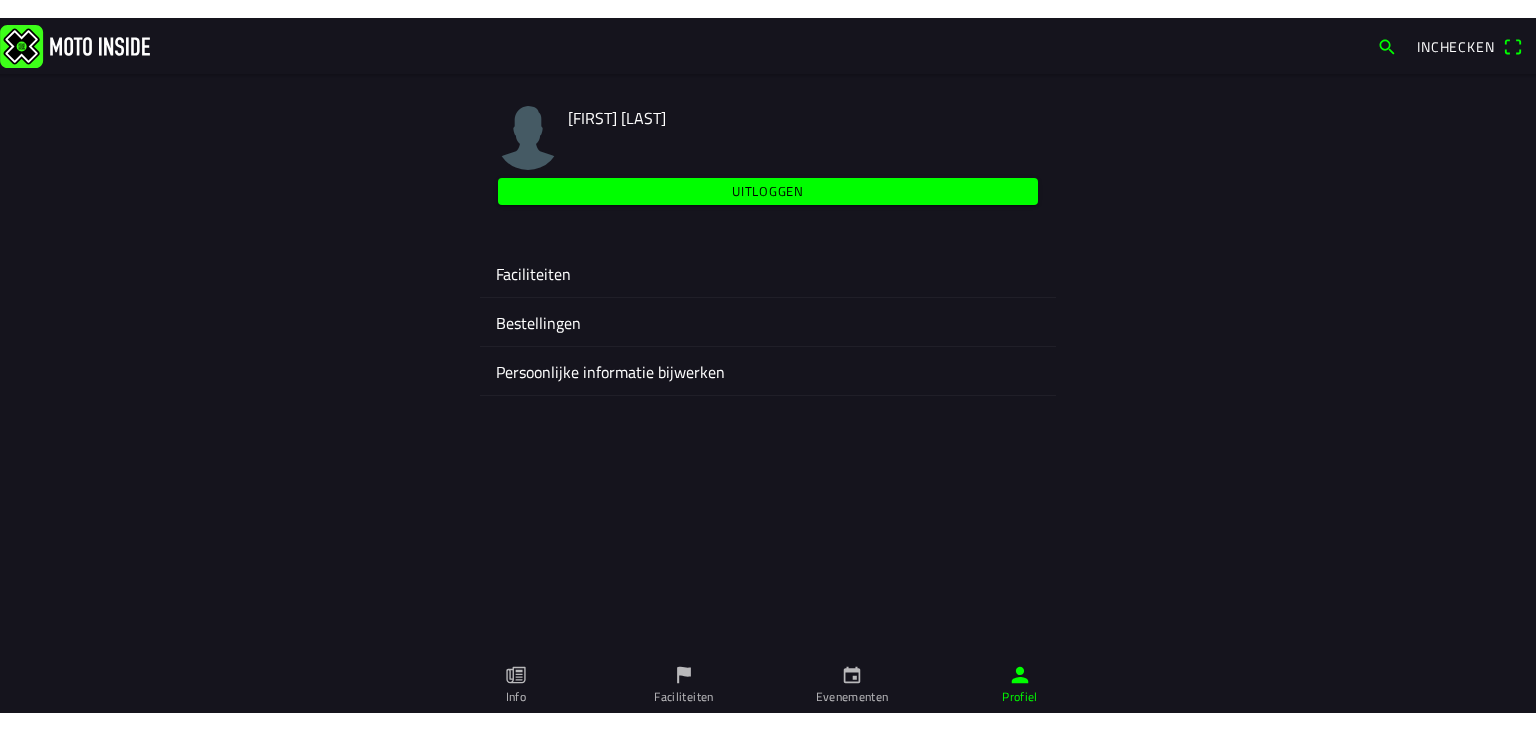 scroll, scrollTop: 0, scrollLeft: 0, axis: both 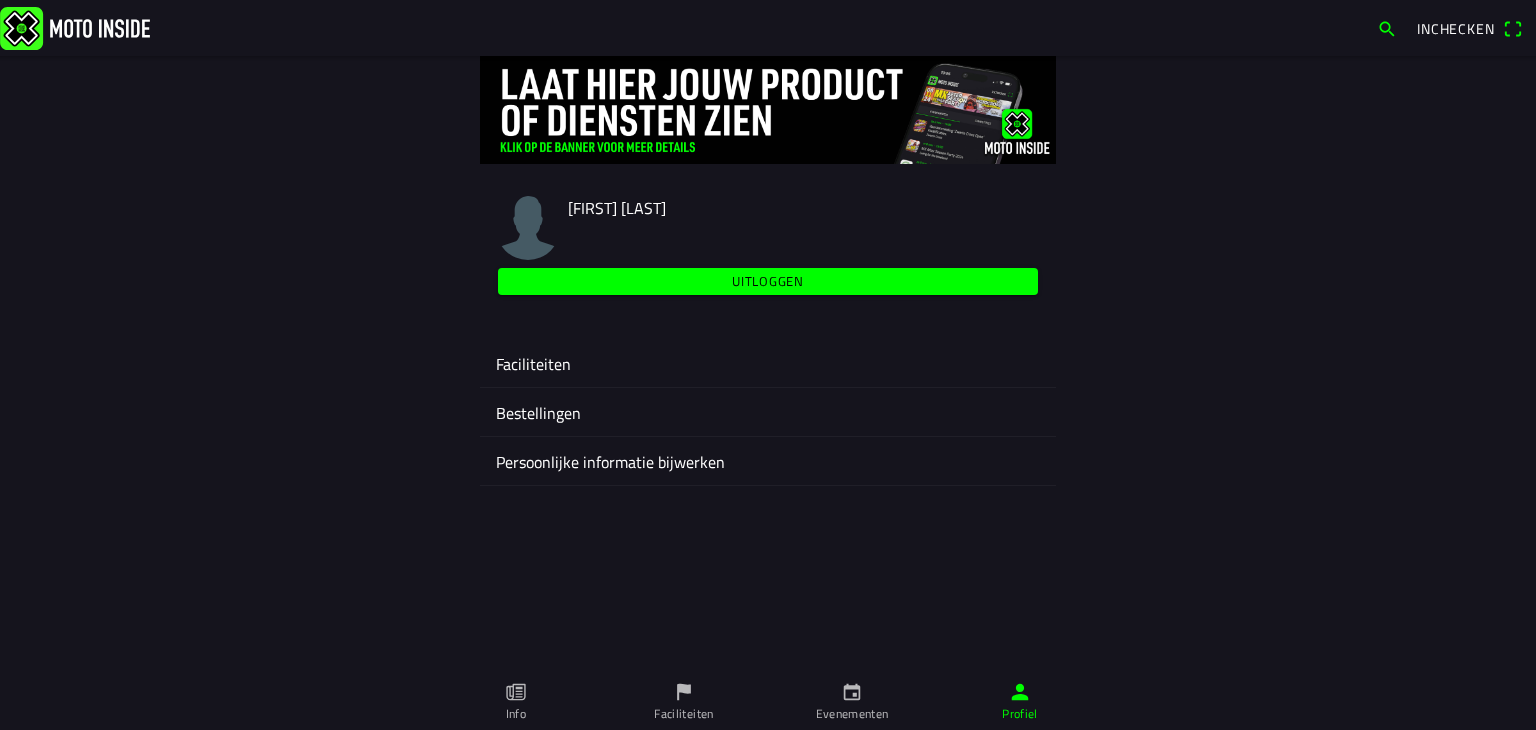 click 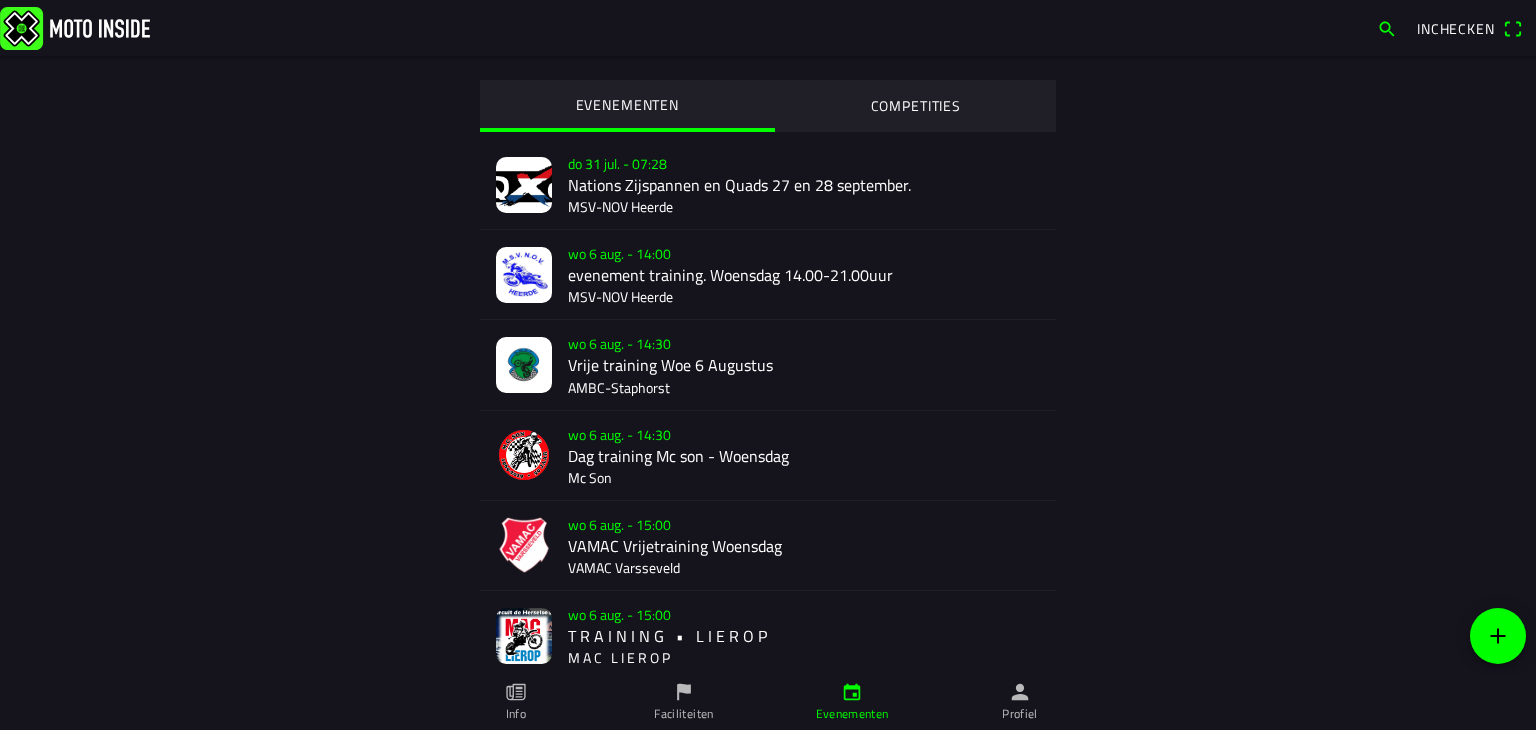 click on "[DAY_OF_WEEK] [DAY] [MONTH] - [TIME]  [BRAND] [BRAND] [EVENT_TYPE] [EVENT_DAY] [BRAND] [LOCATION]" 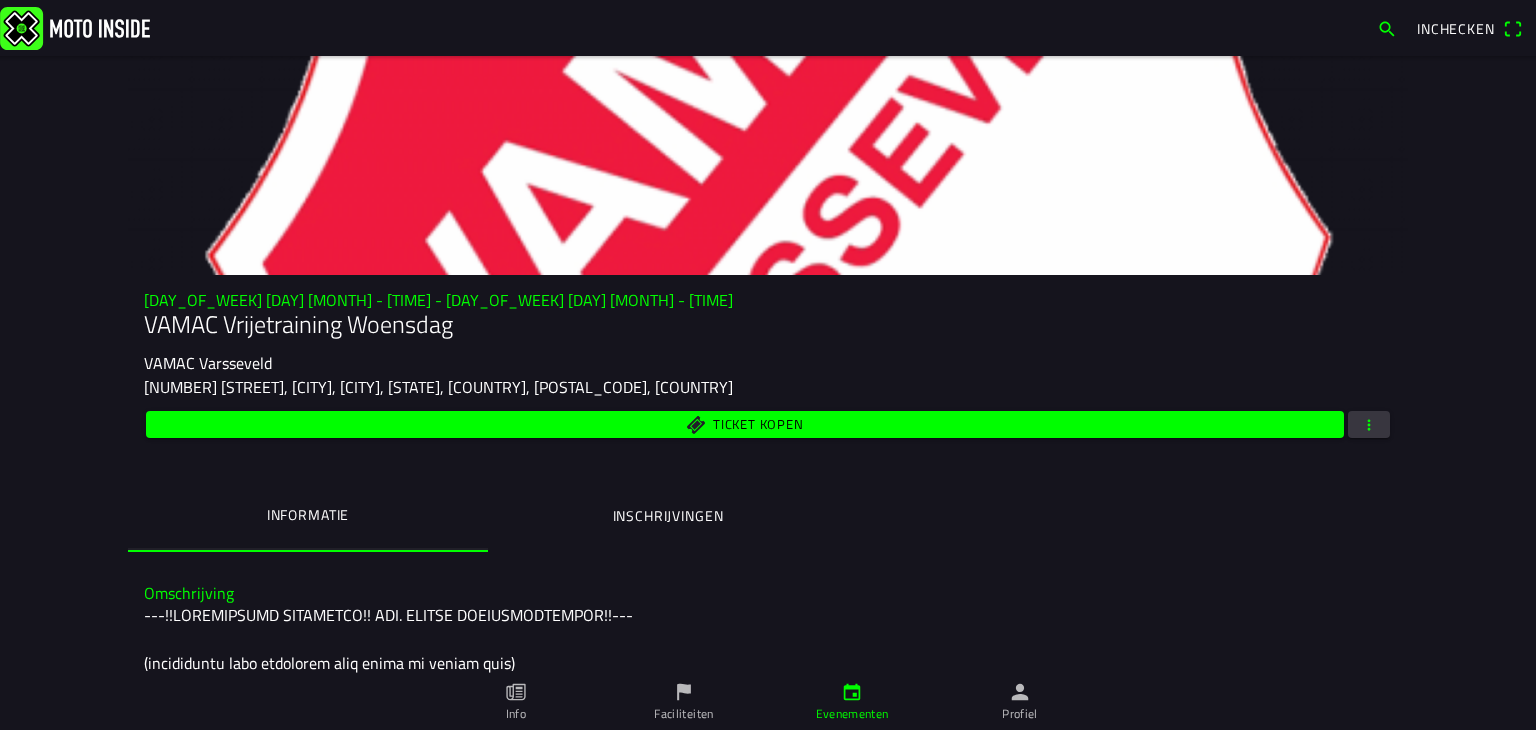 click on "Ticket kopen" at bounding box center (745, 424) 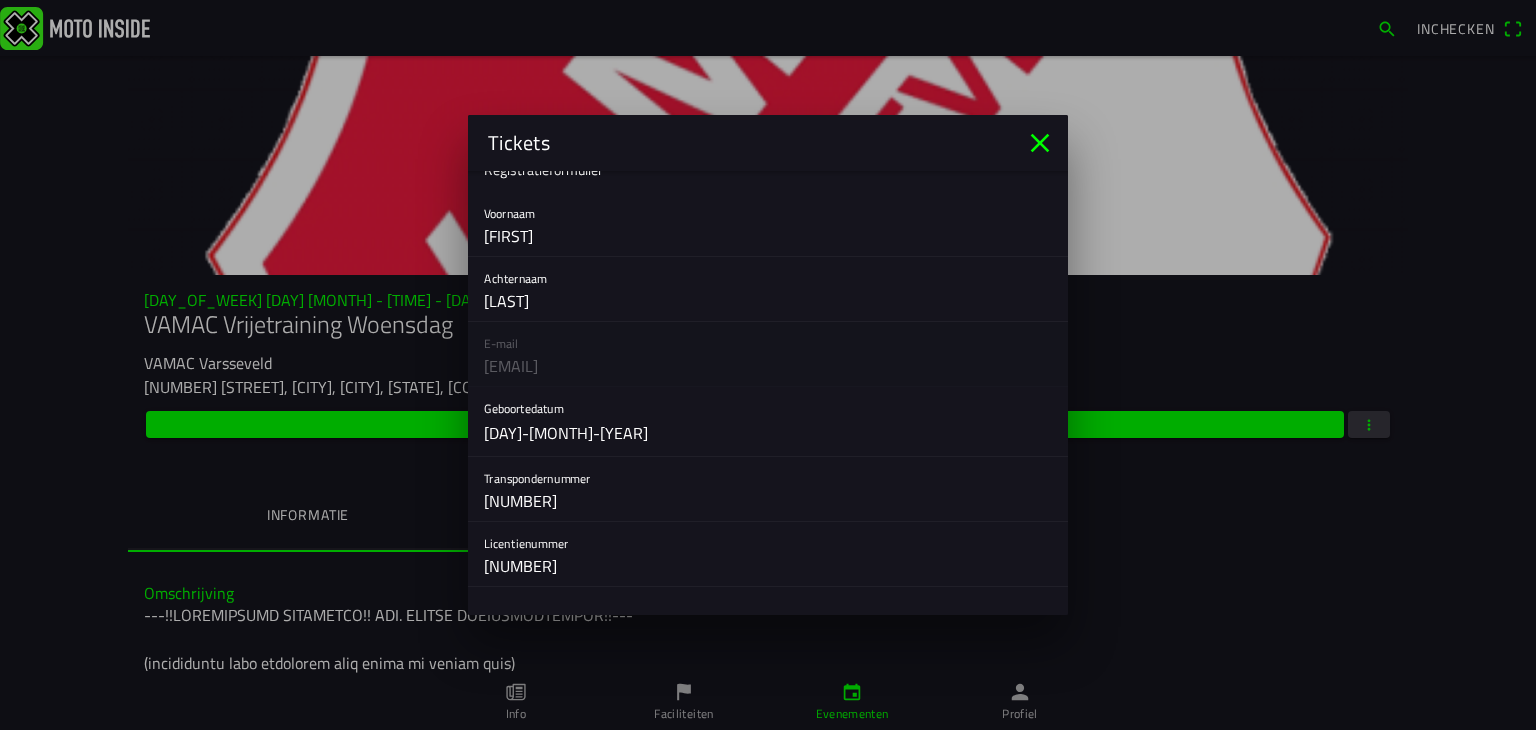 scroll, scrollTop: 0, scrollLeft: 0, axis: both 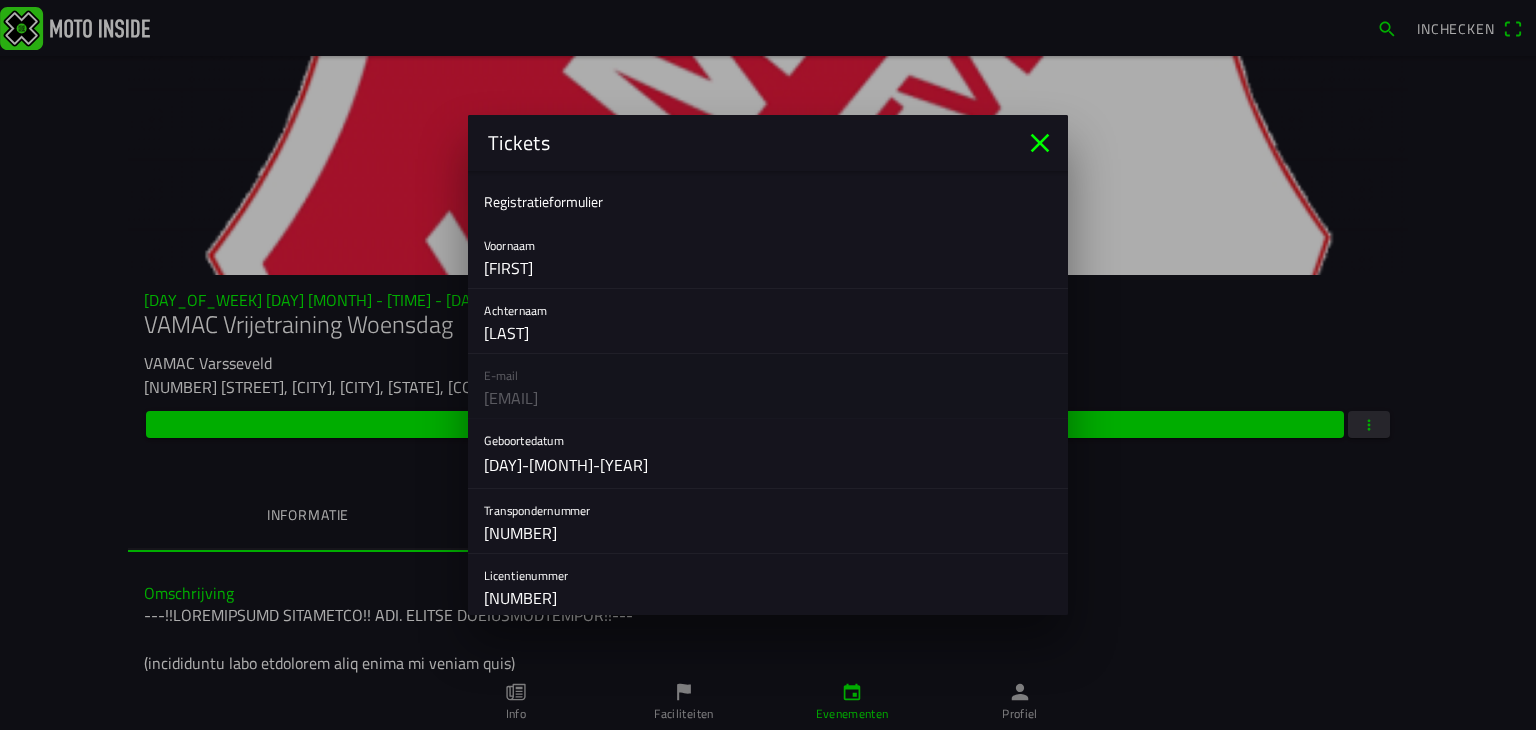 click 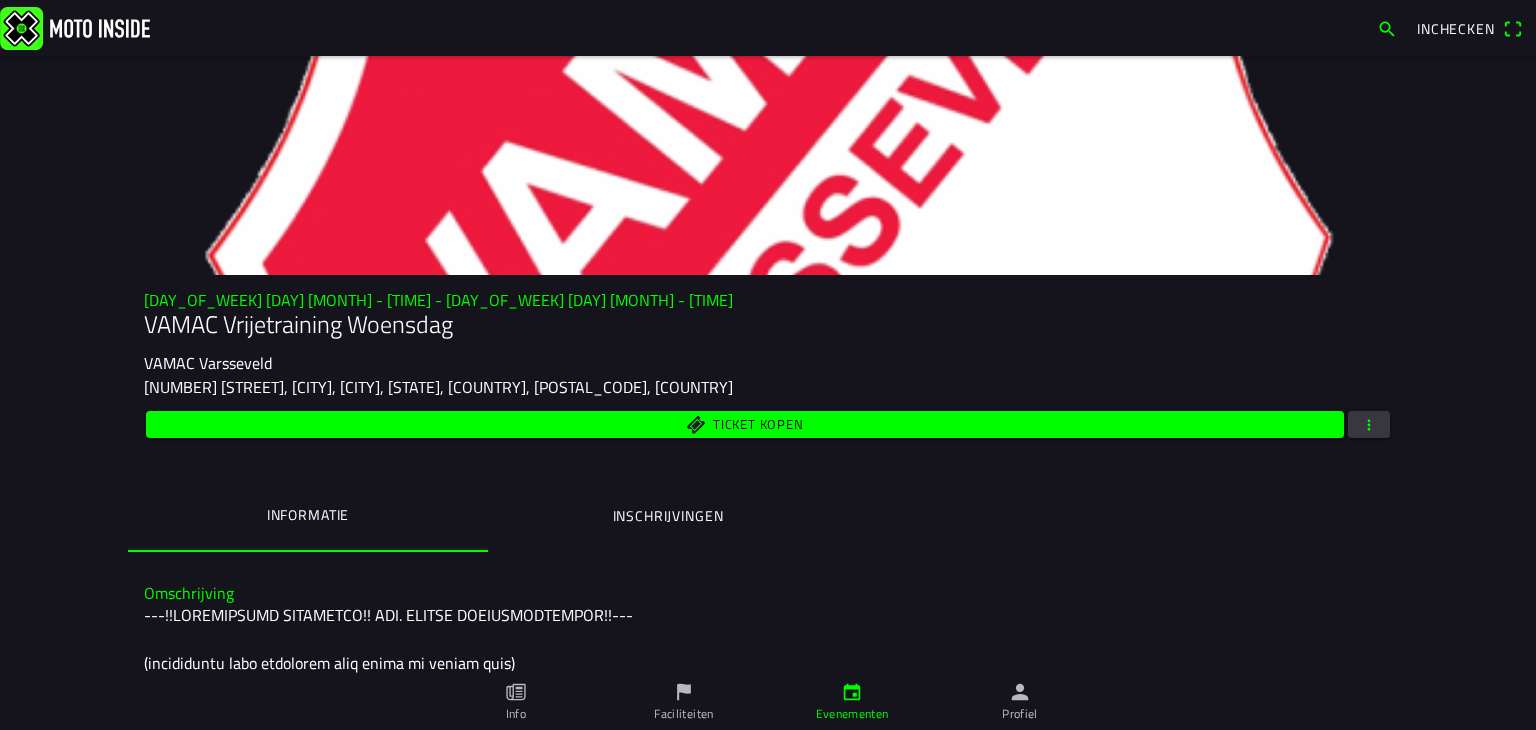 click at bounding box center [1369, 424] 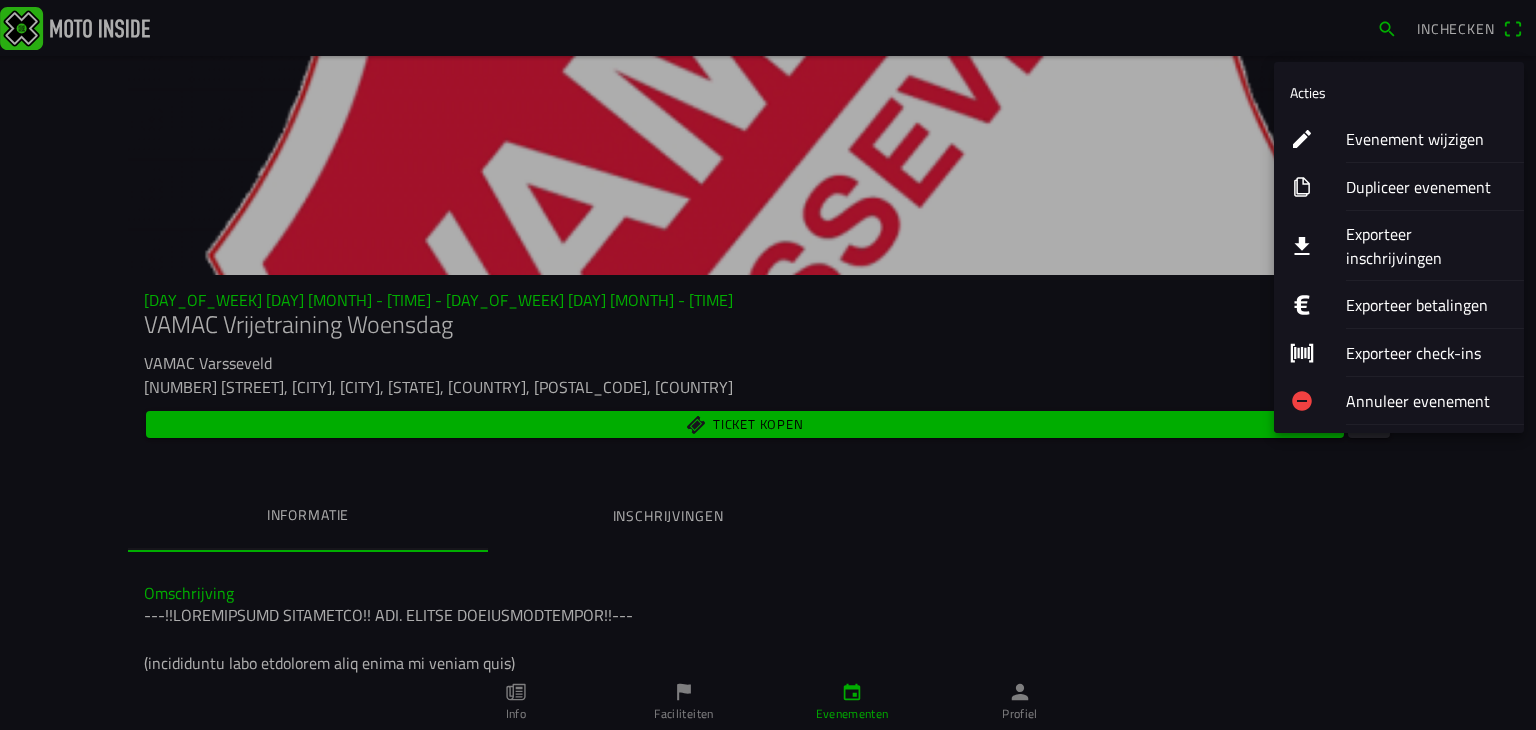 click on "Evenement wijzigen" 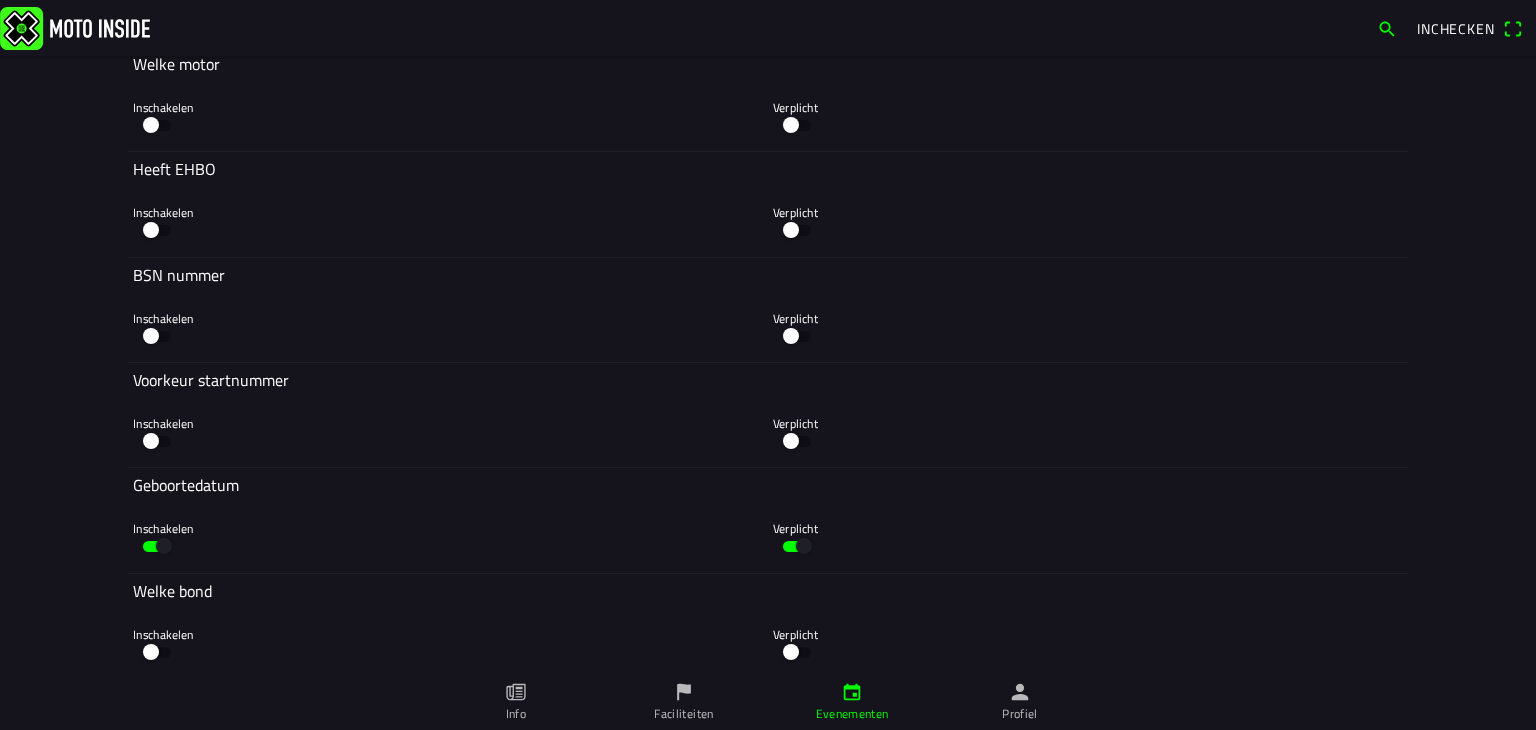 scroll, scrollTop: 4796, scrollLeft: 0, axis: vertical 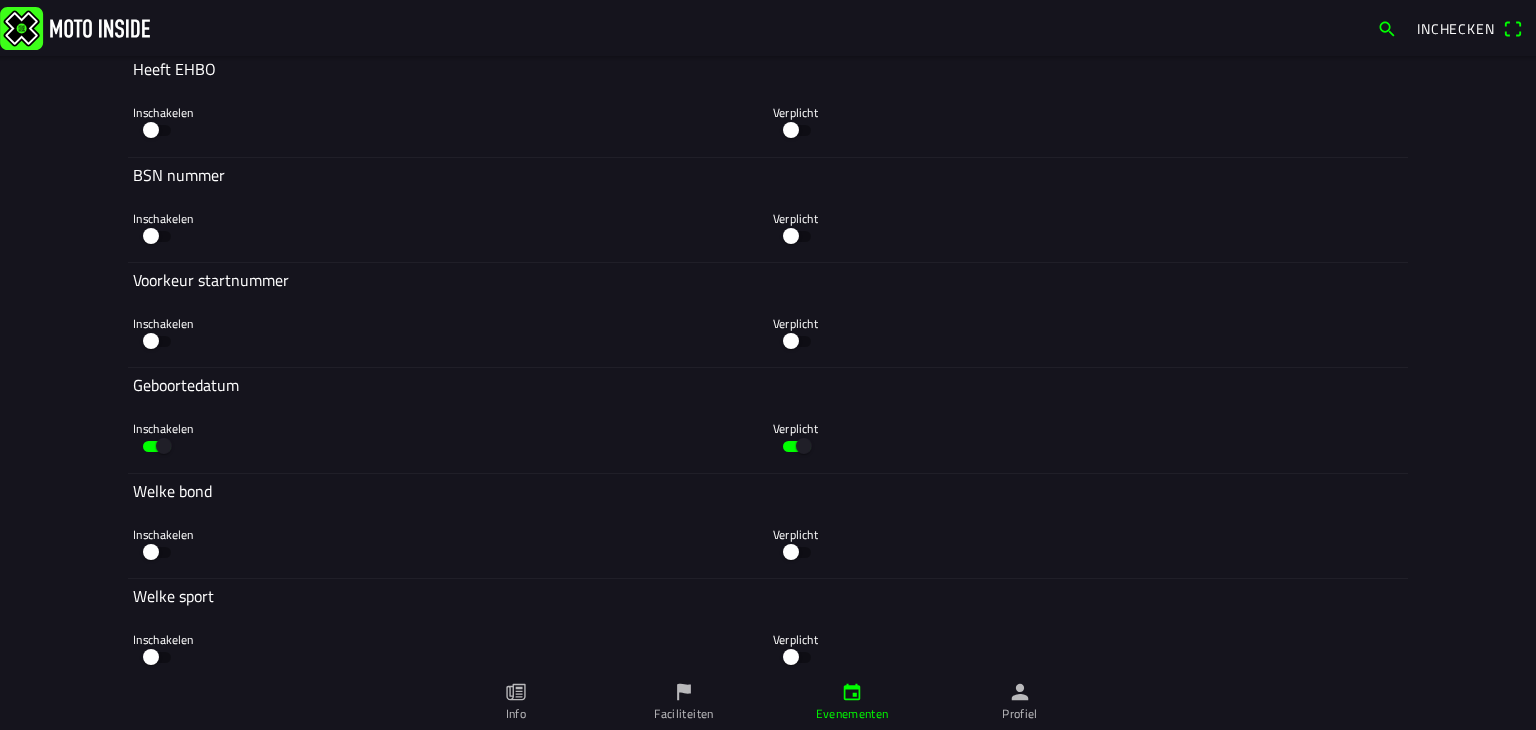 click 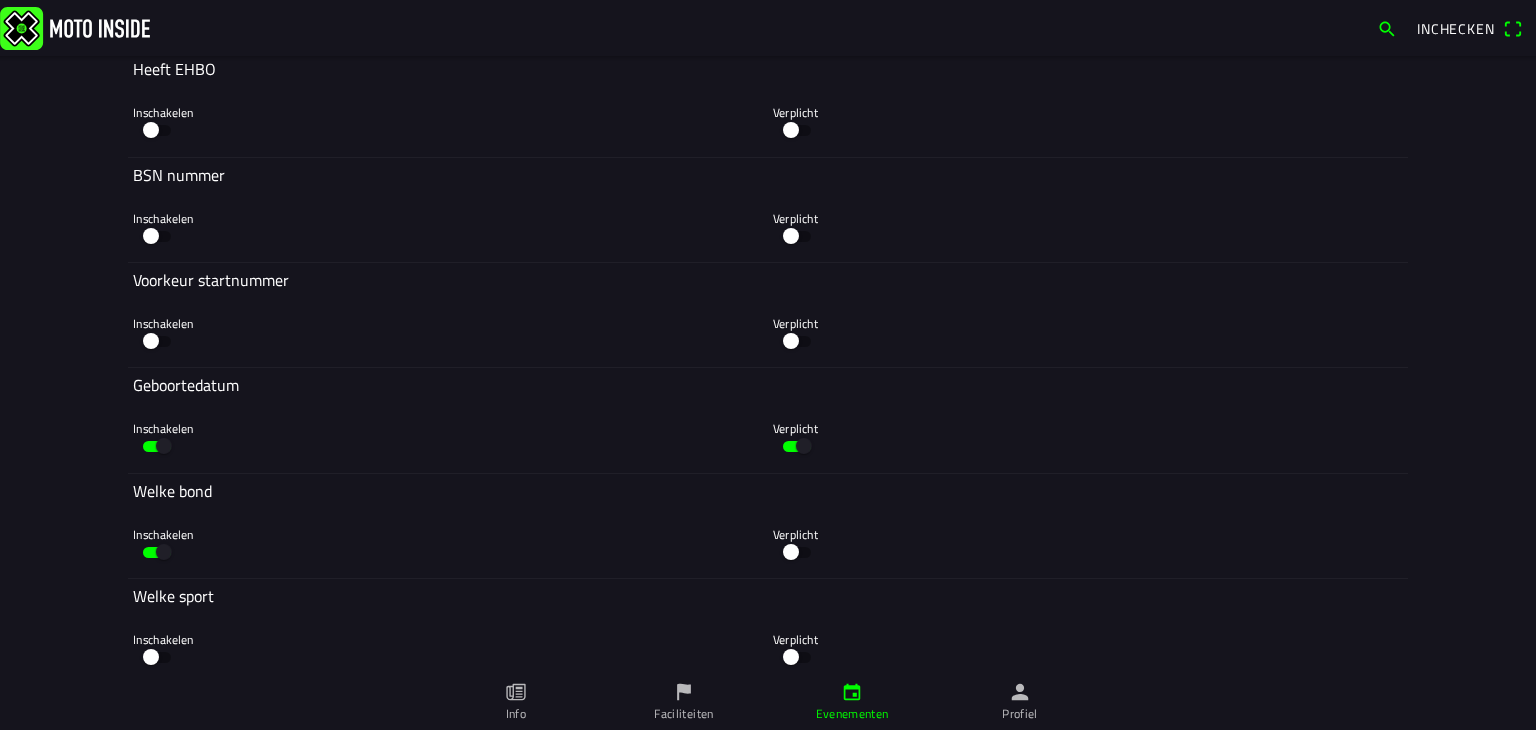 click 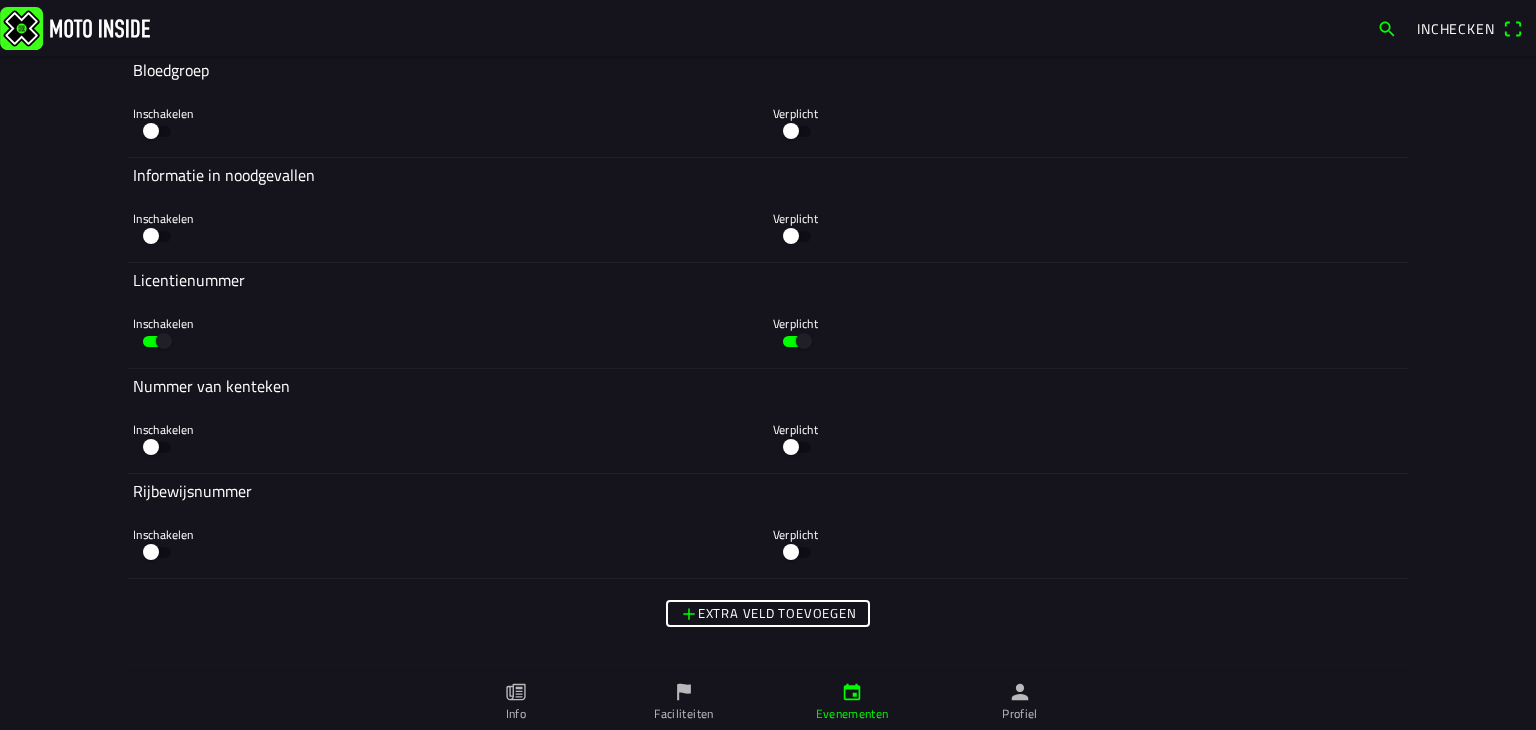 scroll, scrollTop: 5796, scrollLeft: 0, axis: vertical 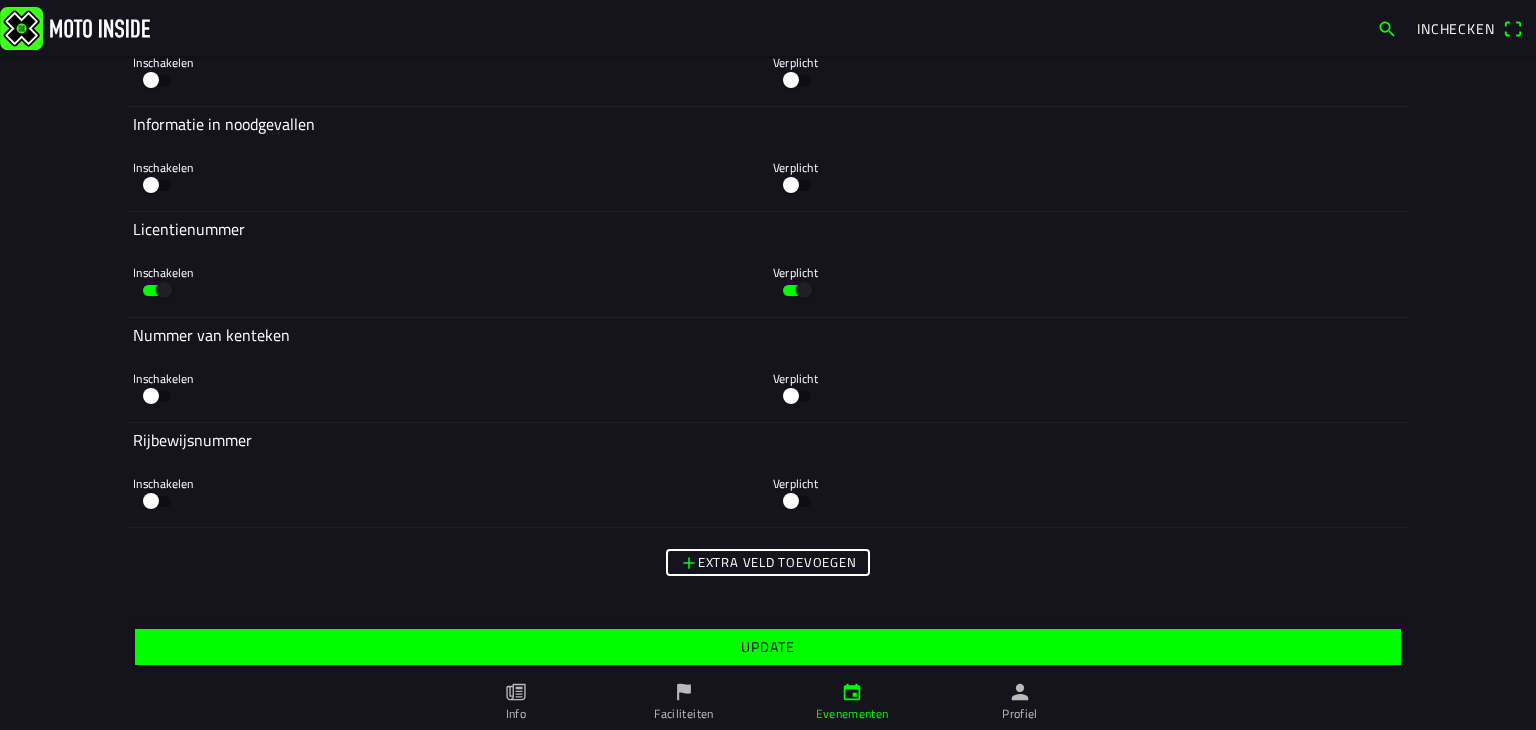 click on "Extra veld toevoegen" at bounding box center (0, 0) 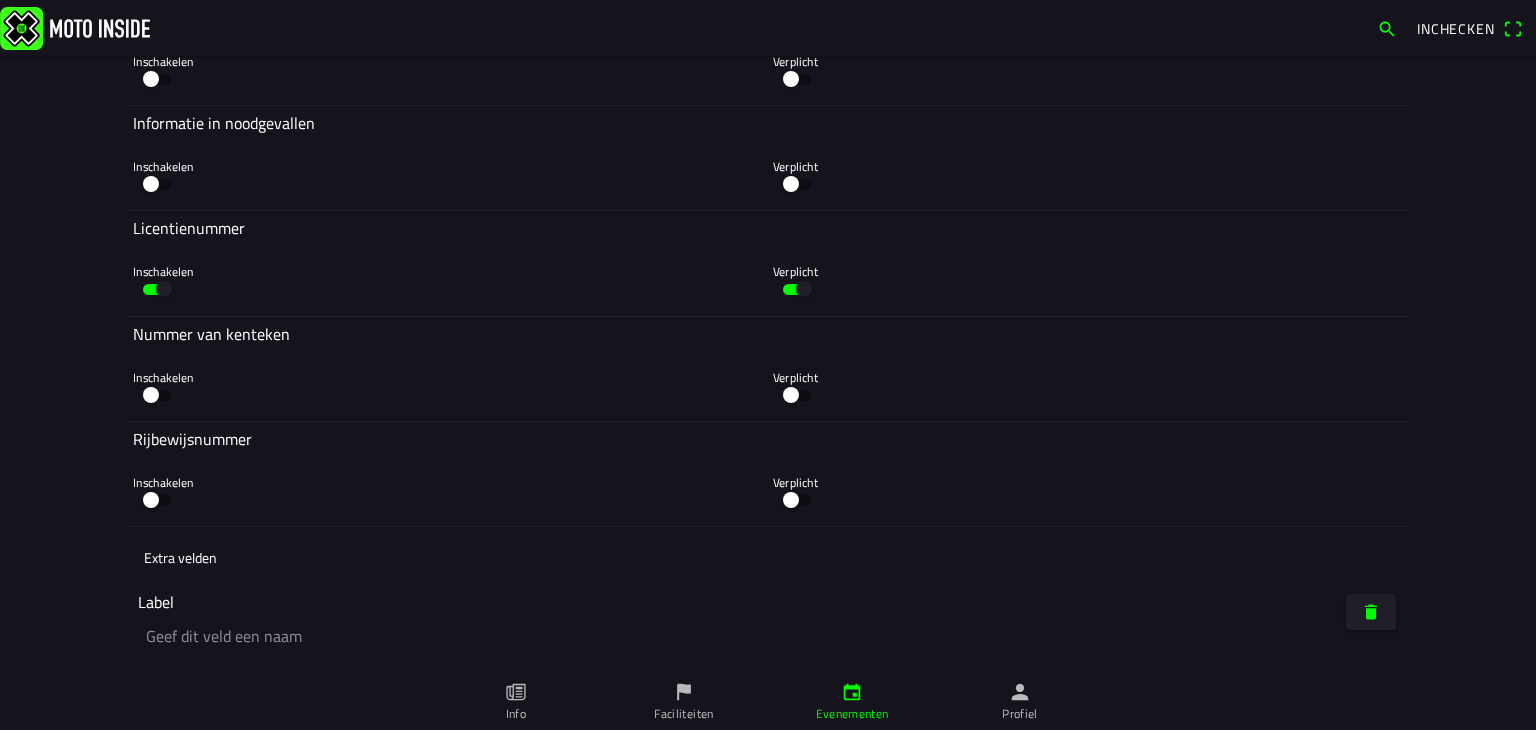click on "Extra velden" at bounding box center [180, 557] 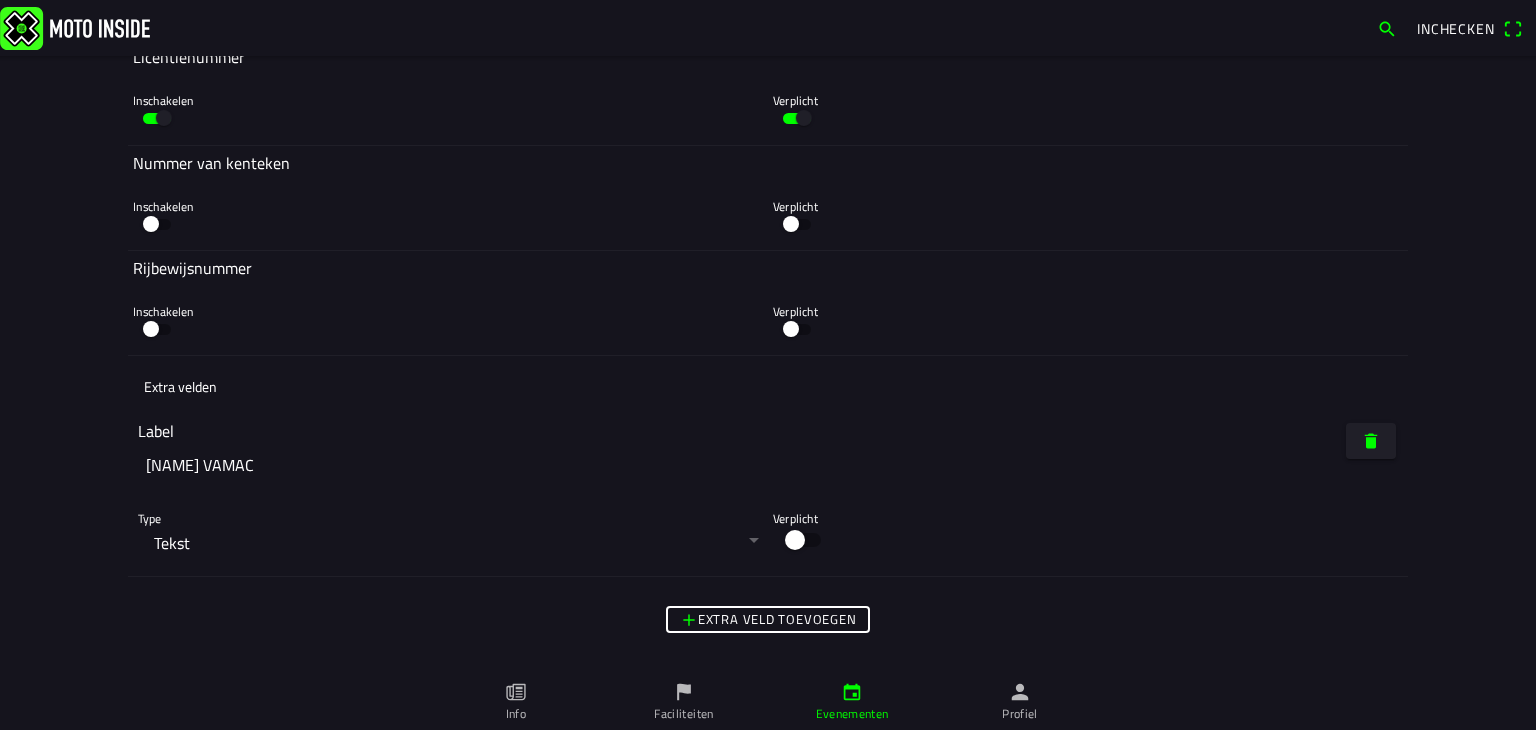scroll, scrollTop: 5996, scrollLeft: 0, axis: vertical 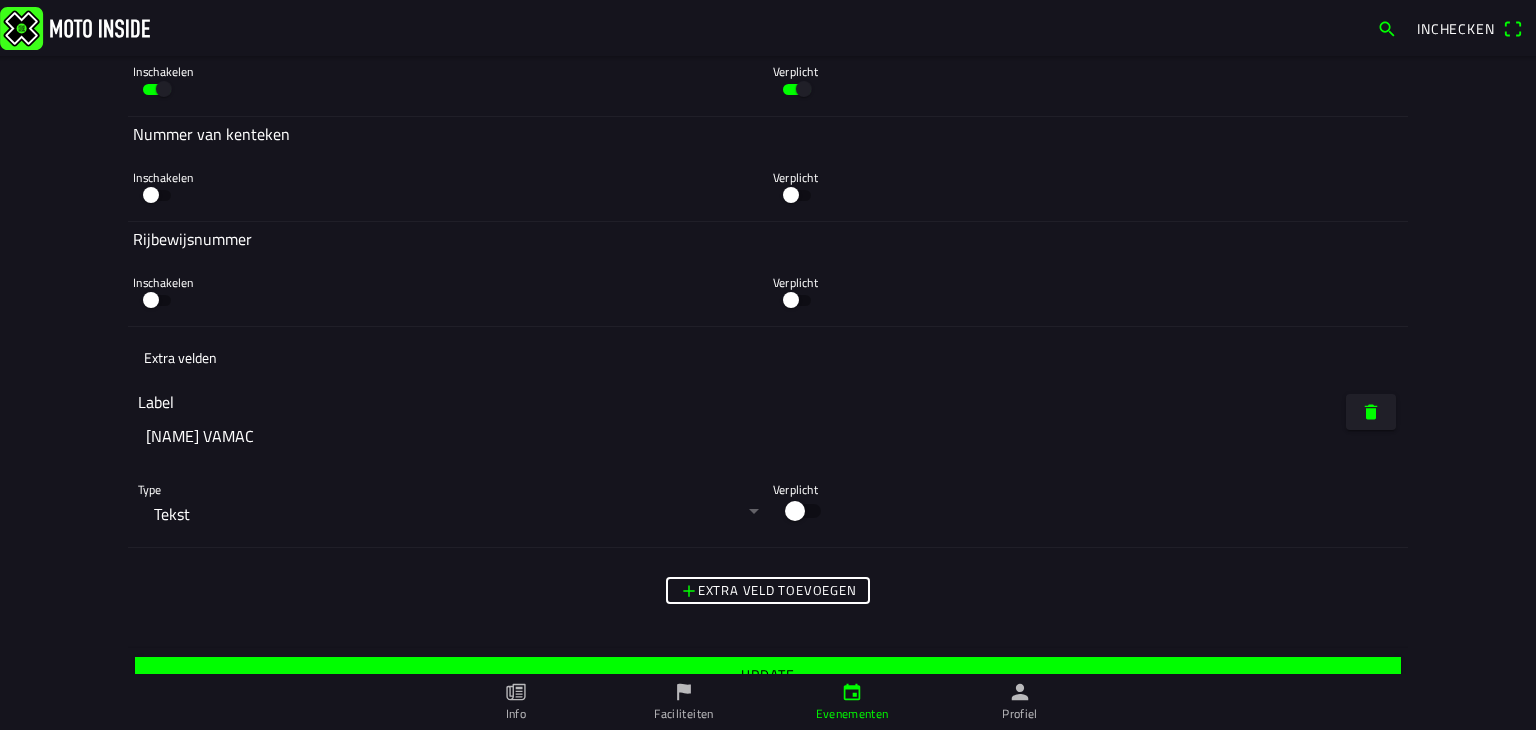 type on "[NAME] VAMAC" 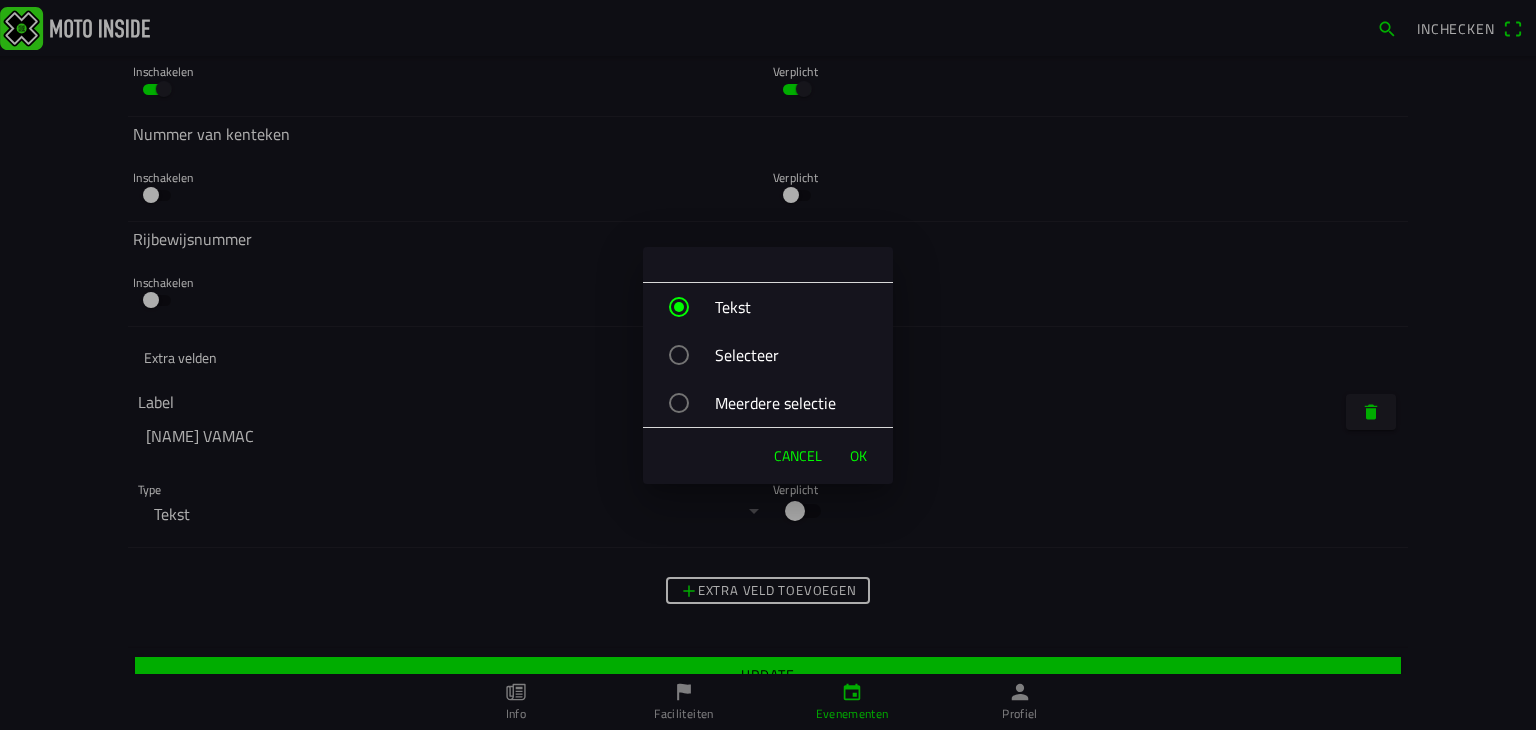 click at bounding box center [679, 403] 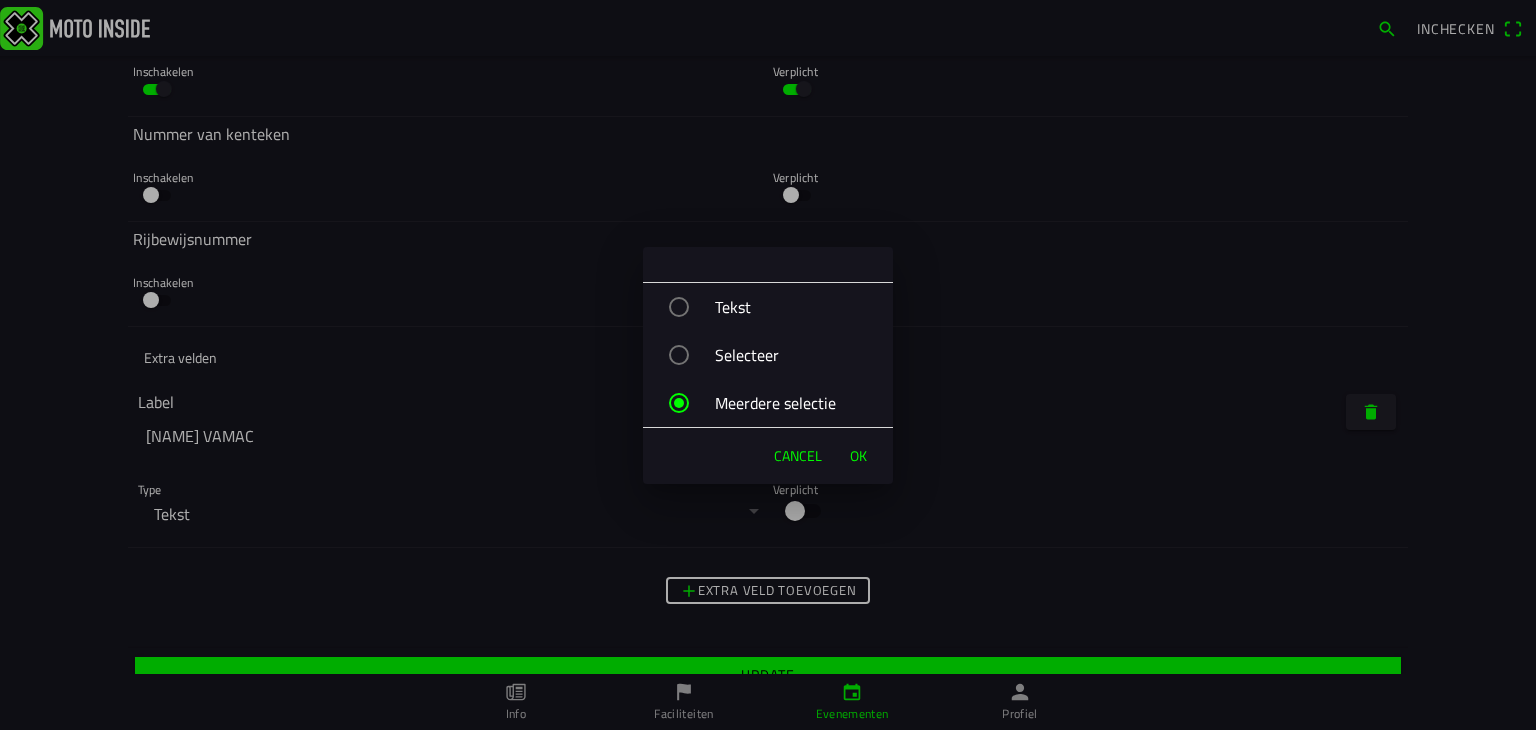 click on "OK" at bounding box center (858, 456) 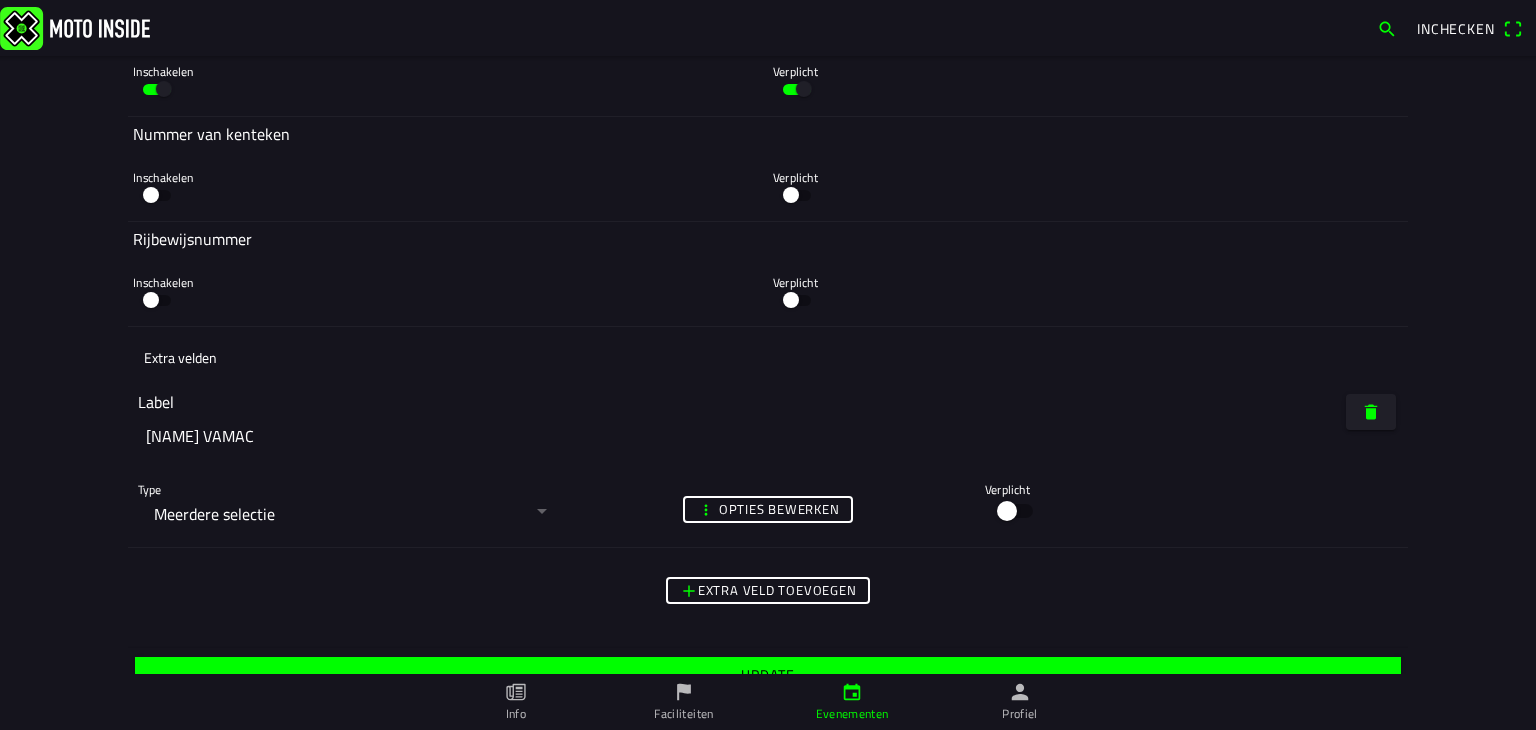 click 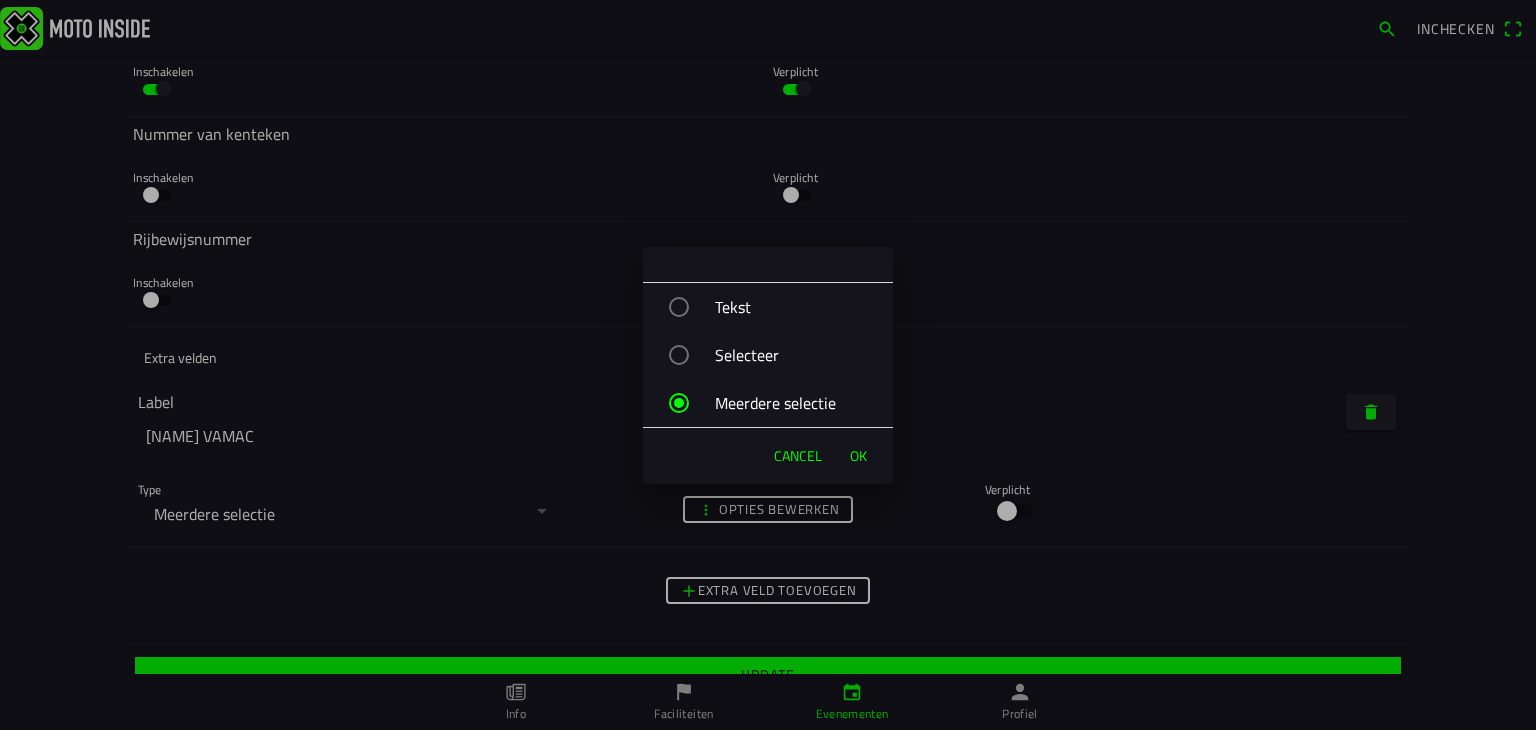 click on "OK" at bounding box center [858, 456] 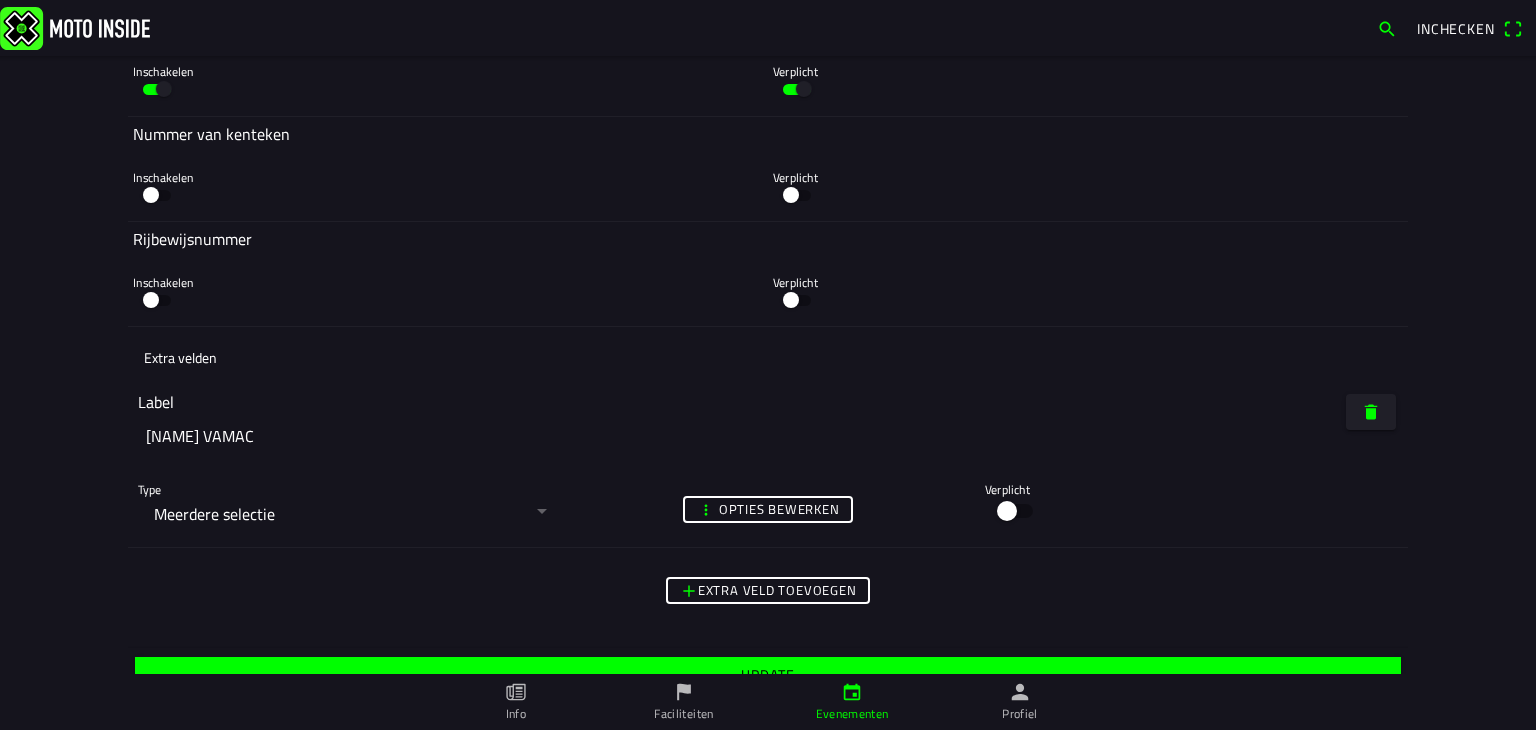click on "Opties bewerken" 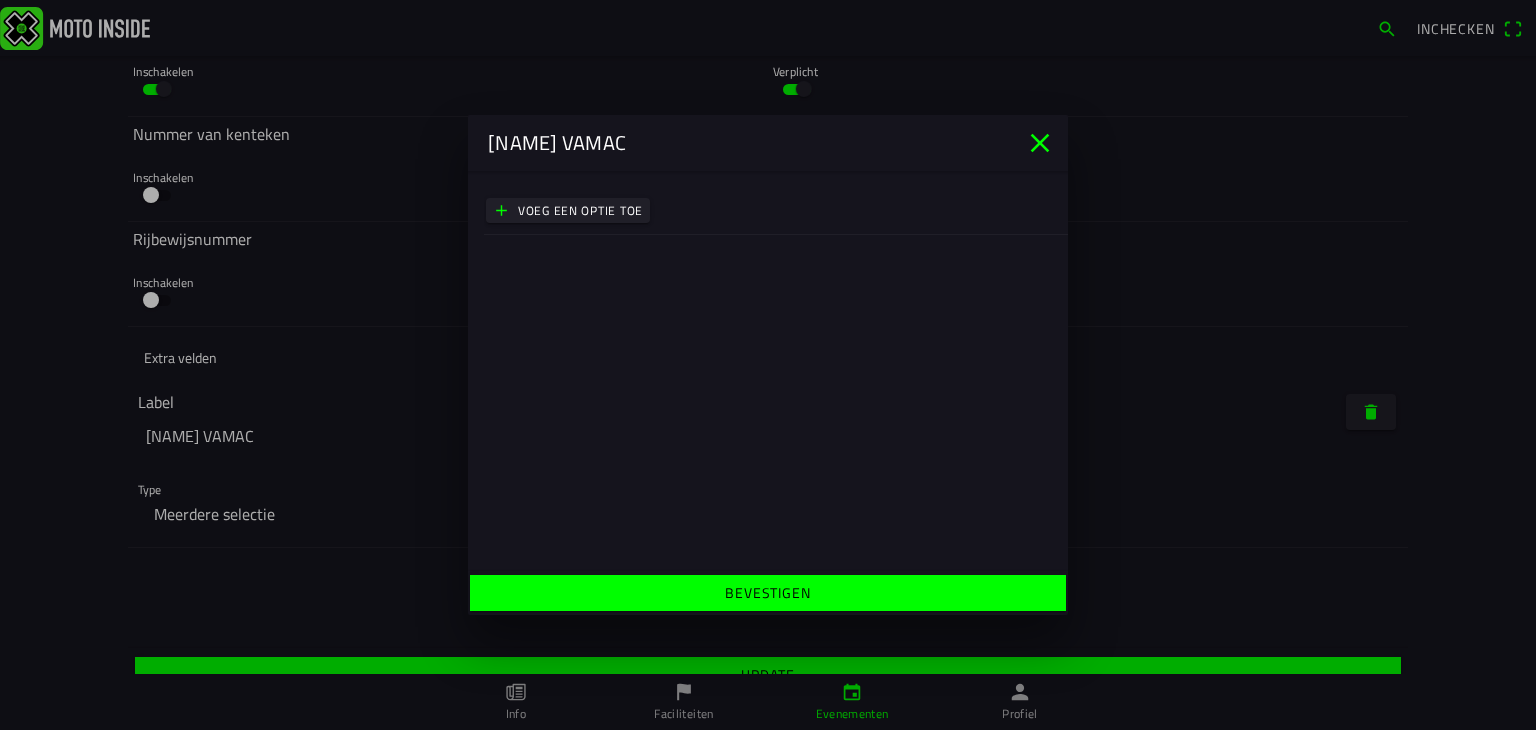 click on "Voeg een optie toe" 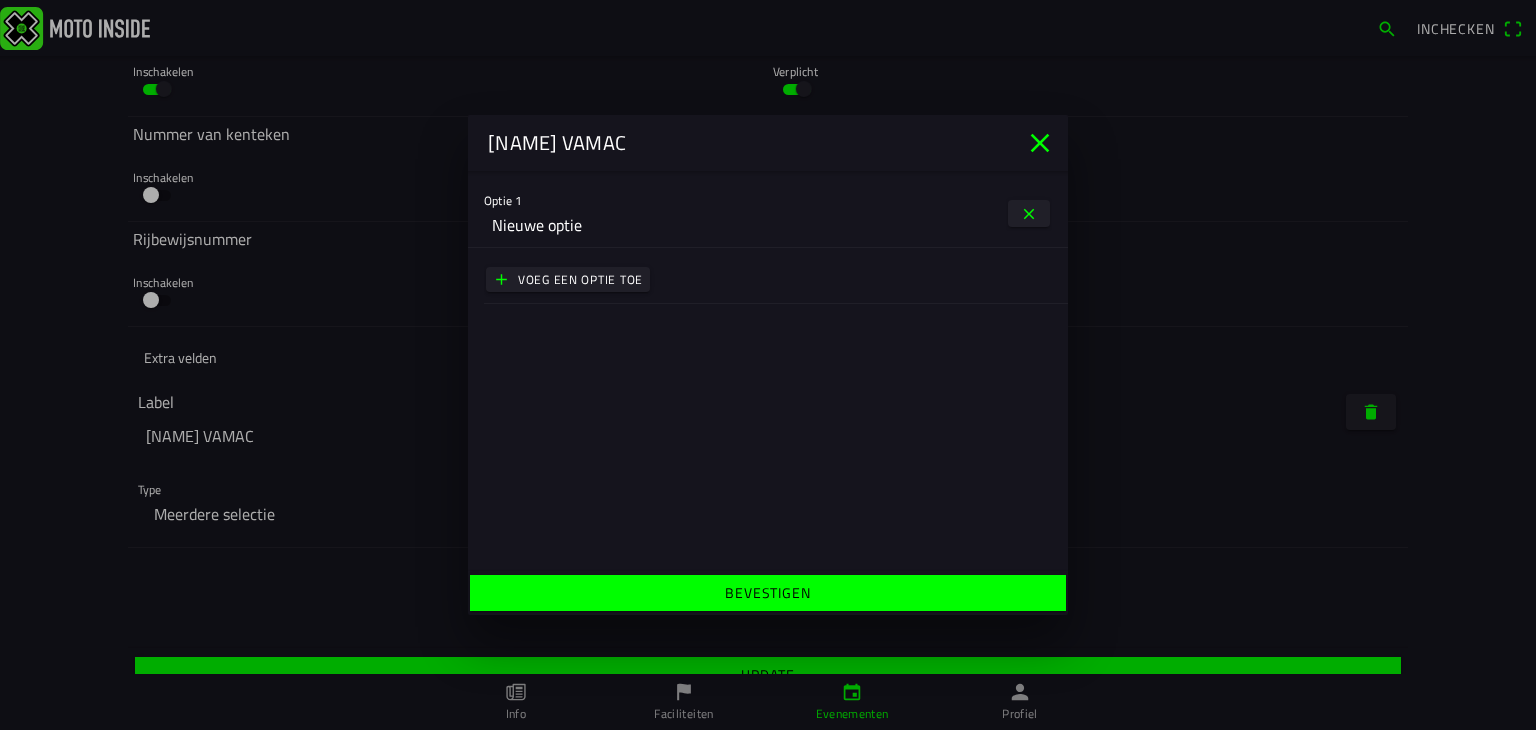 click on "Nieuwe optie" 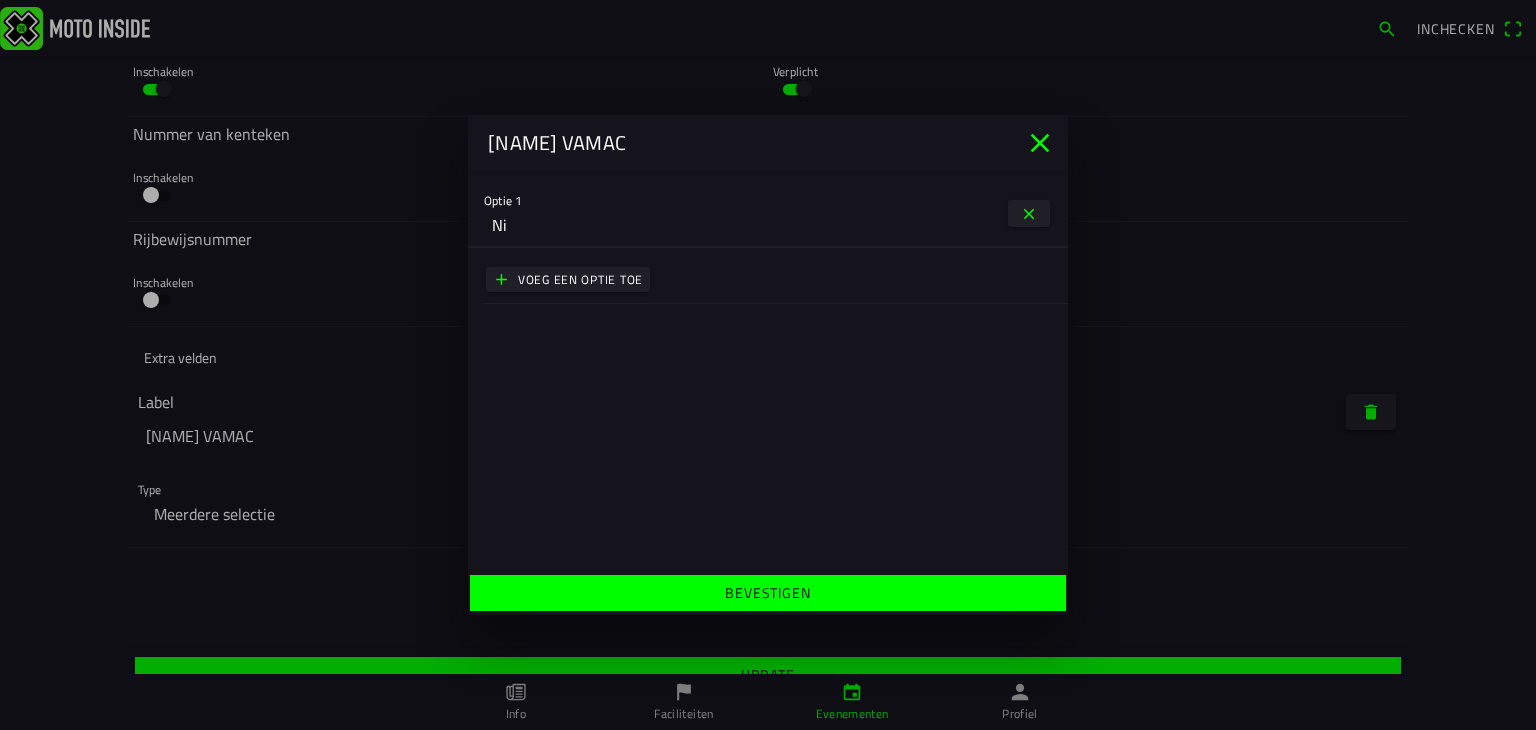 type on "N" 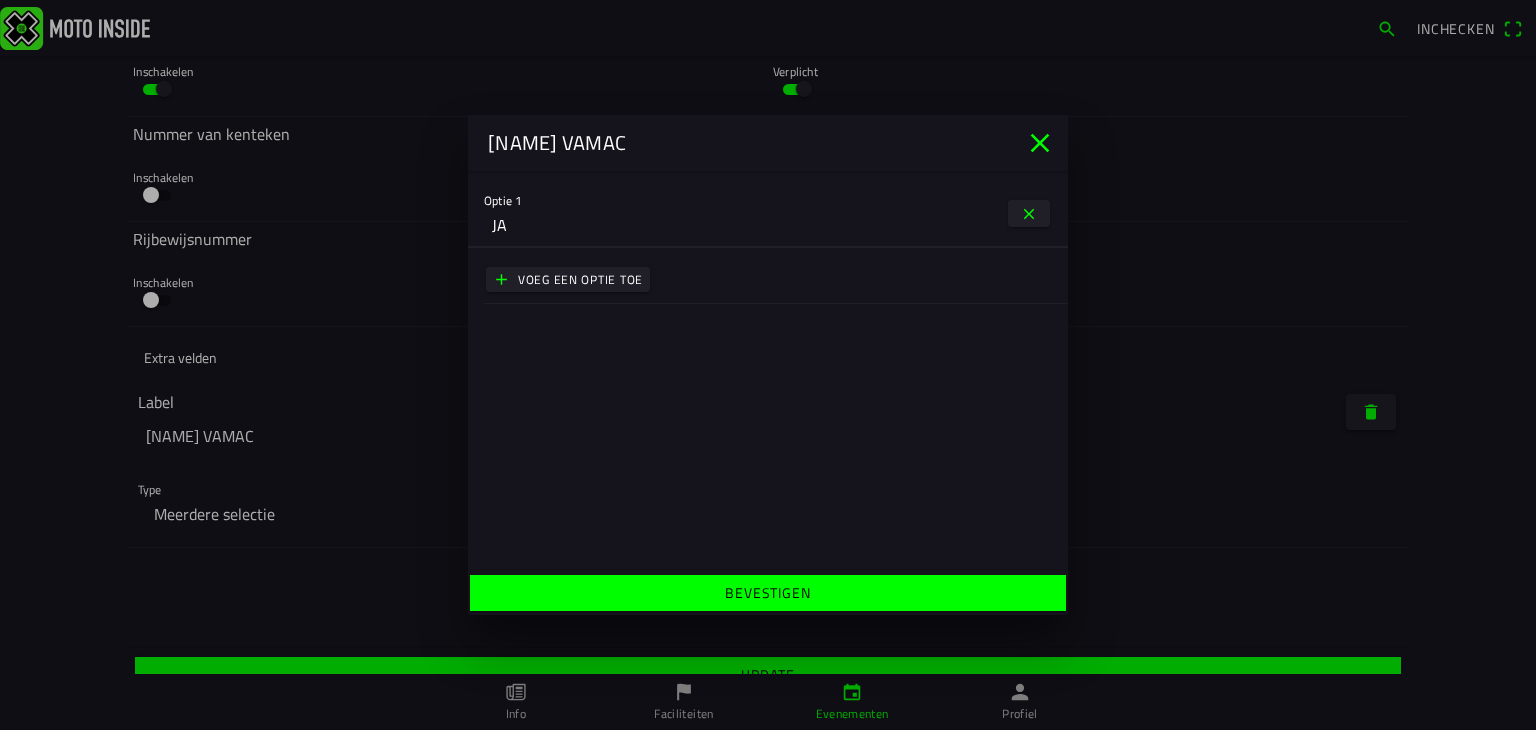 type on "JA" 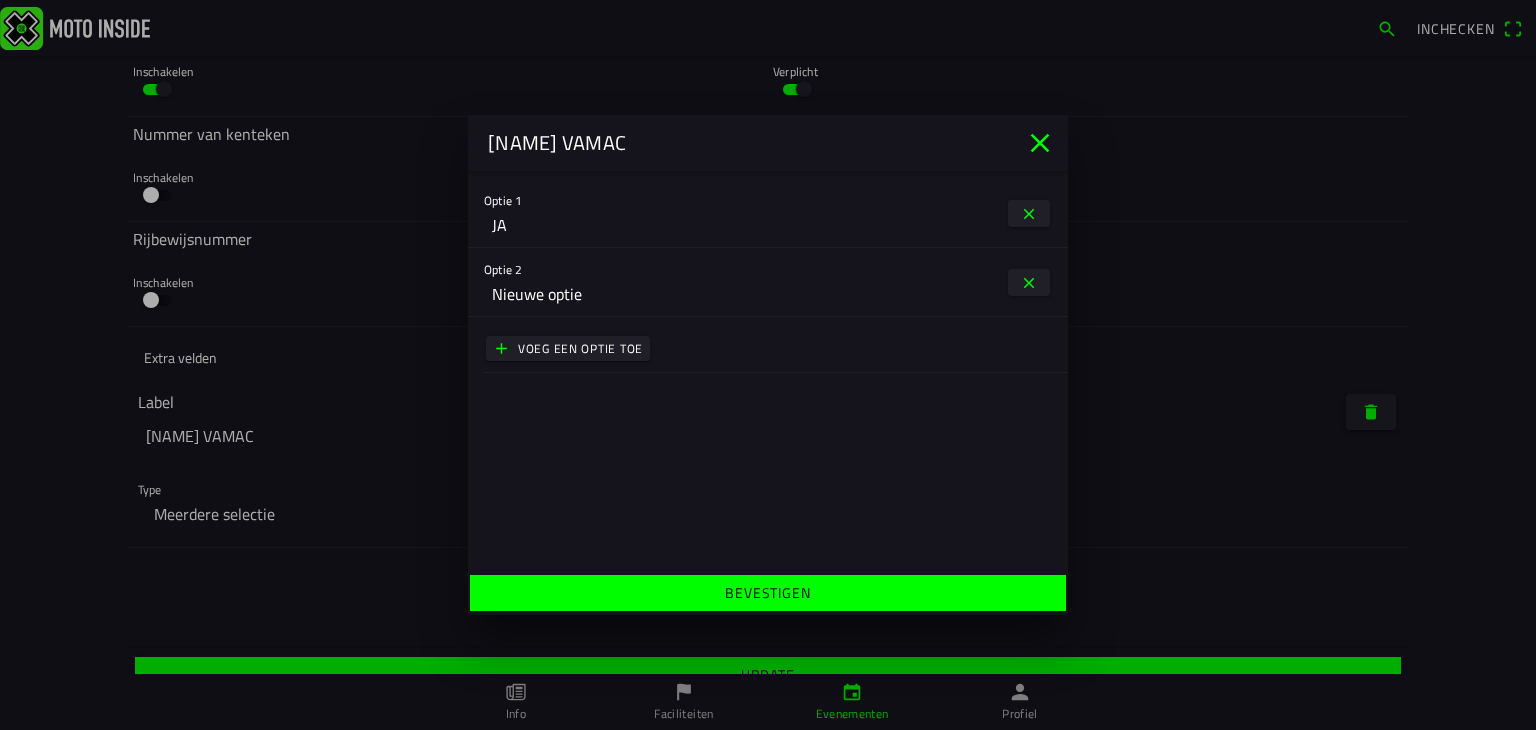 type 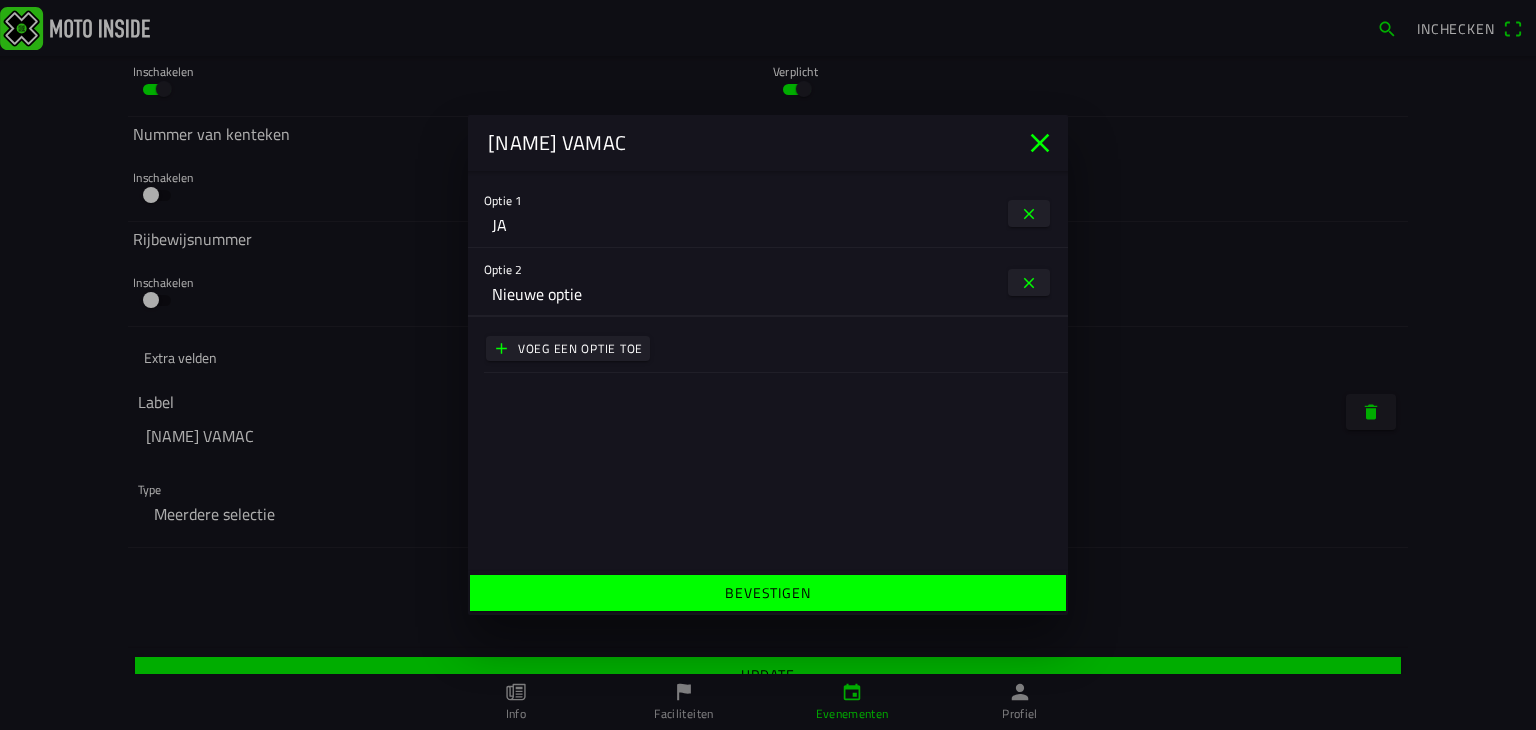 drag, startPoint x: 600, startPoint y: 294, endPoint x: 461, endPoint y: 293, distance: 139.0036 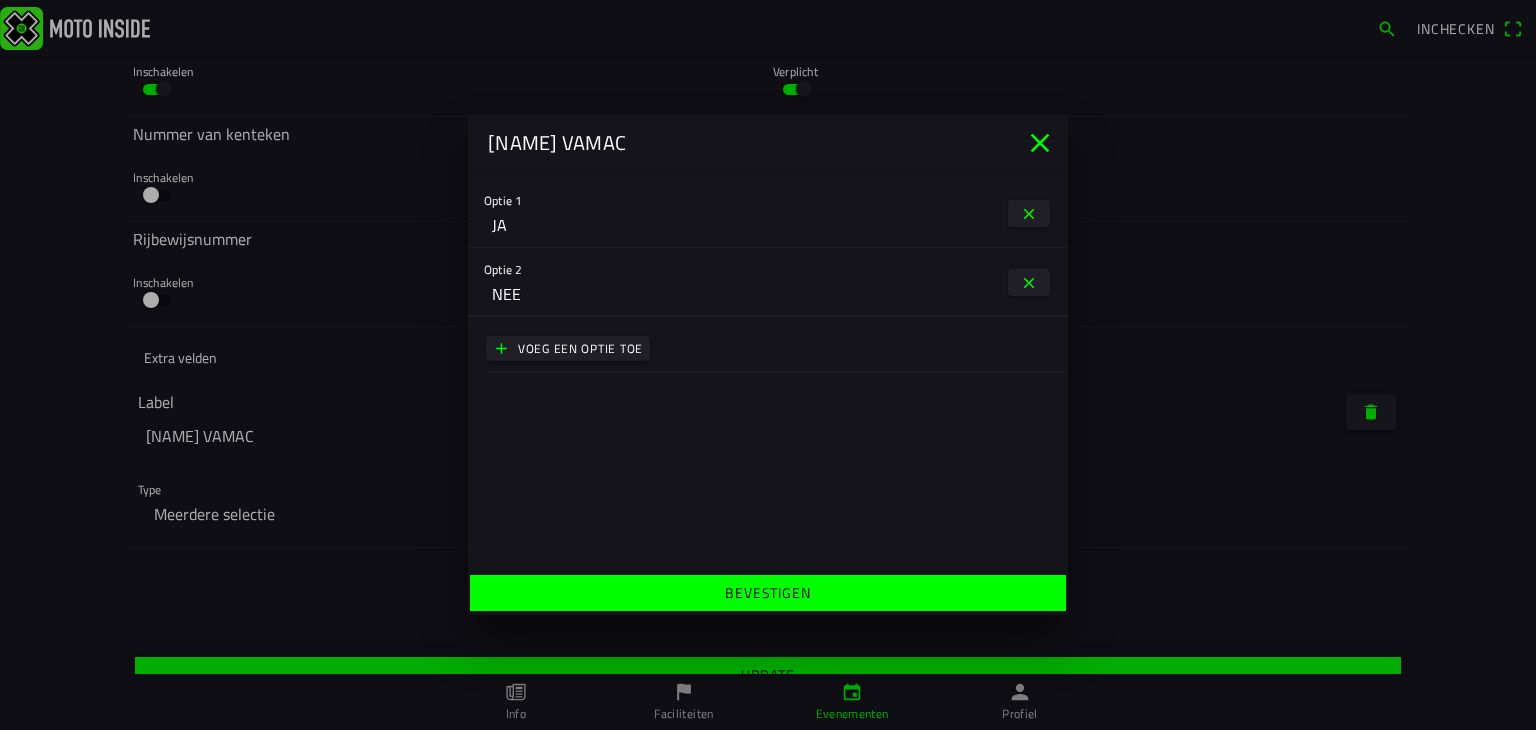 type on "NEE" 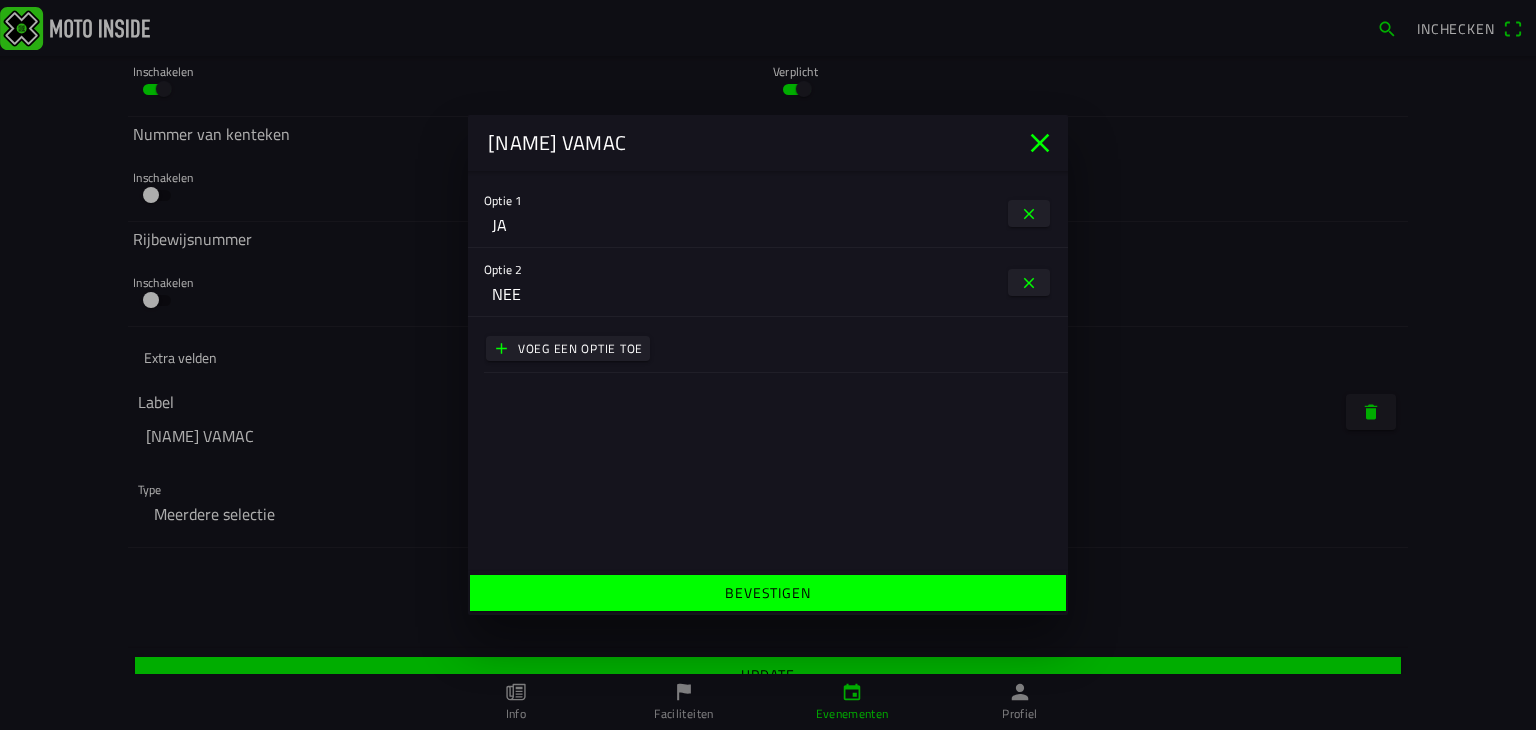 click on "Bevestigen" 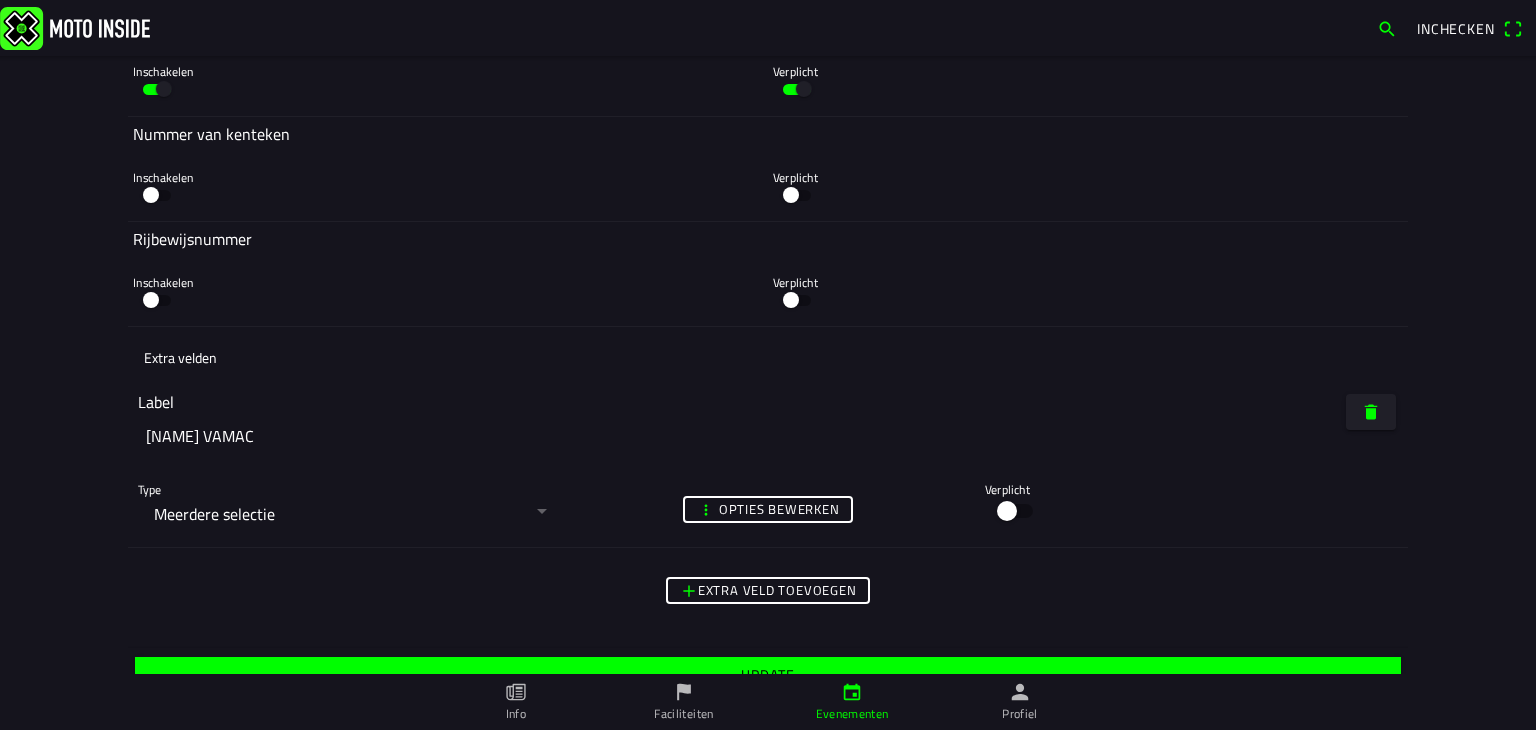 click 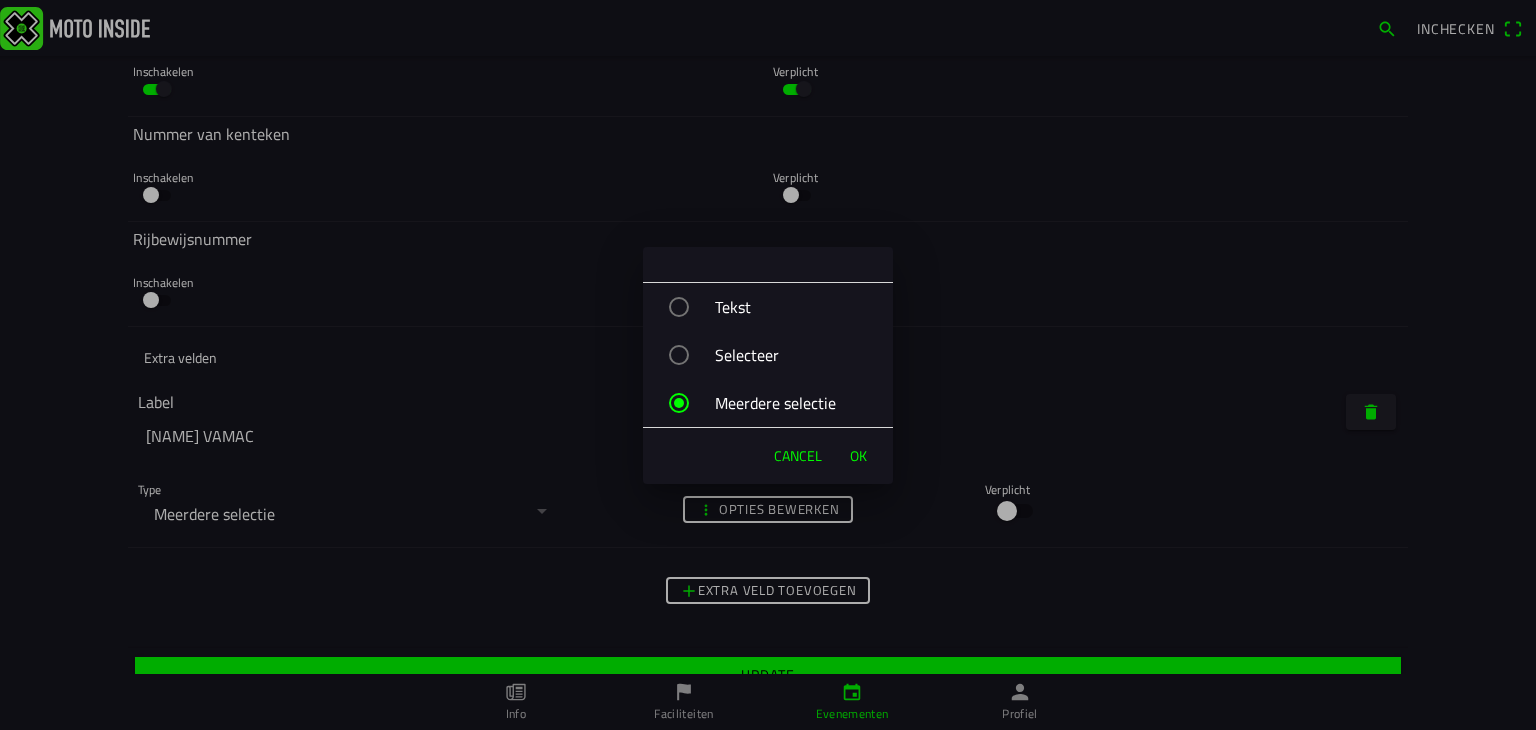 click at bounding box center (679, 355) 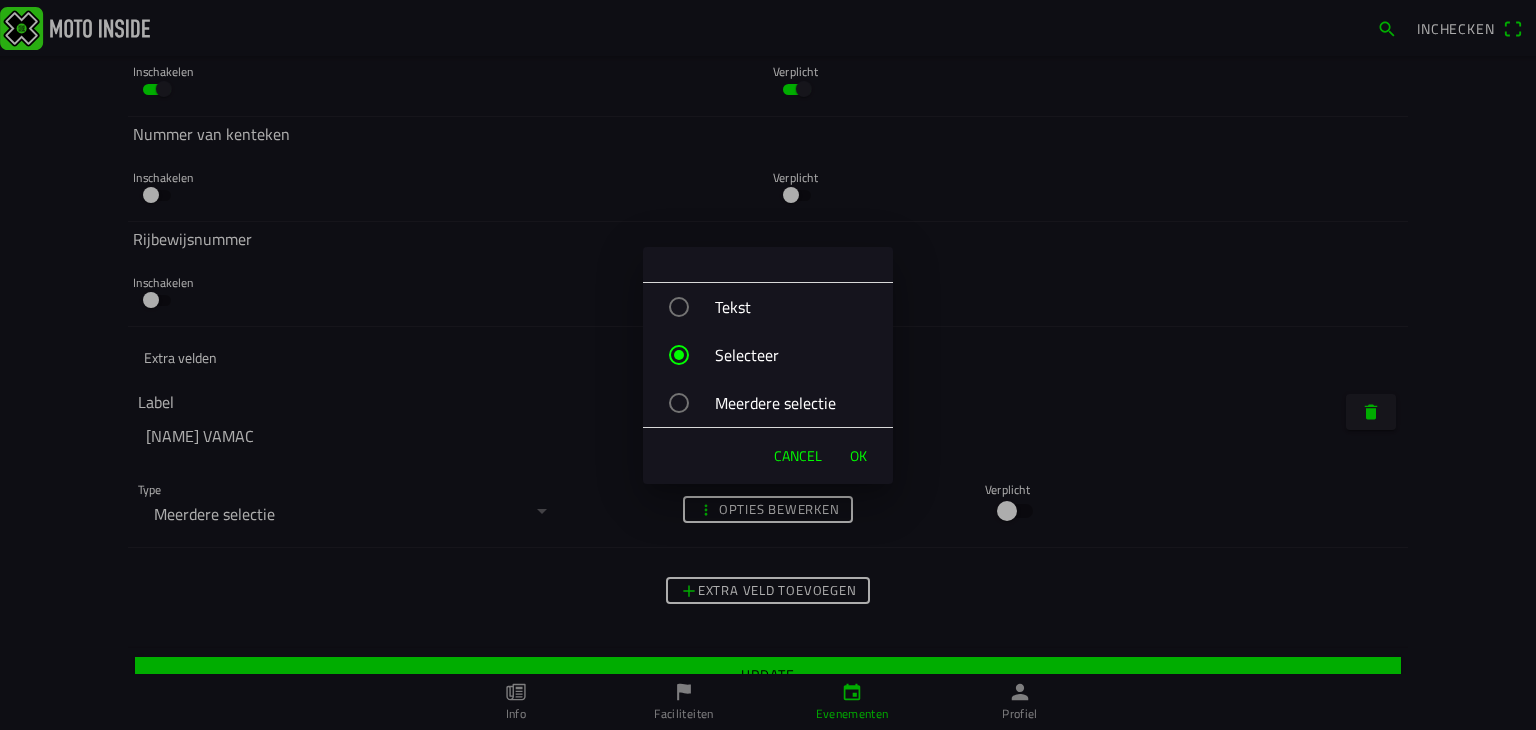 click on "OK" at bounding box center (858, 456) 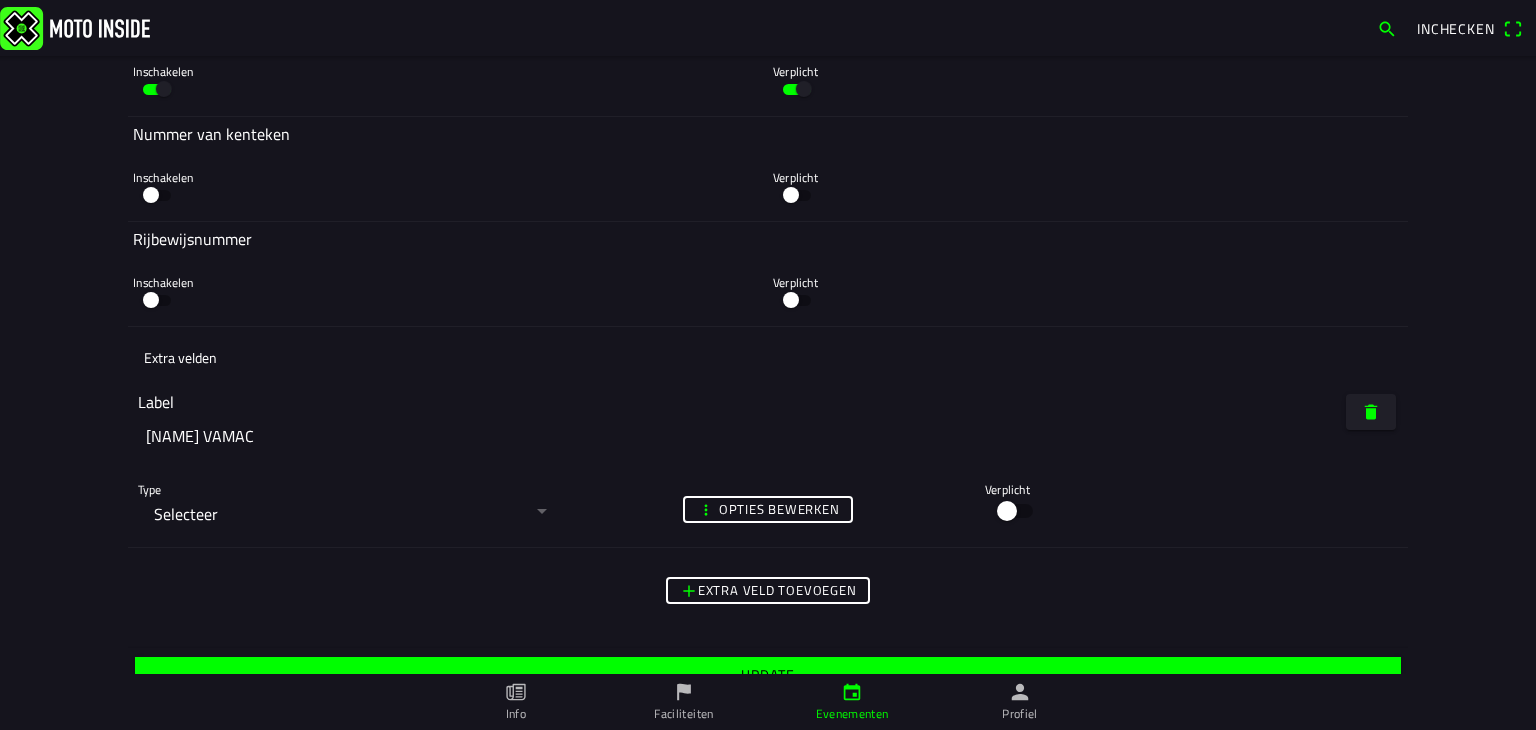 click 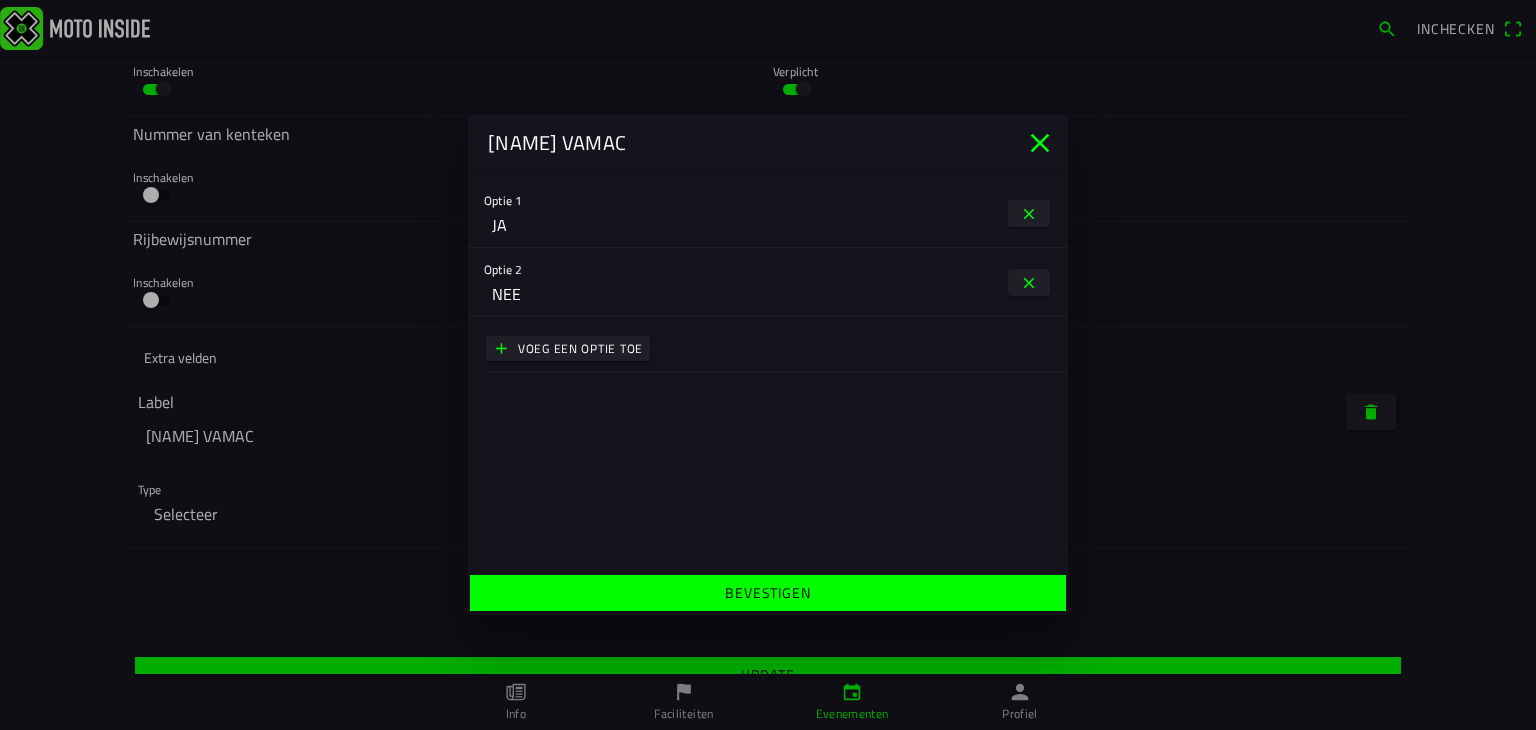click on "Bevestigen" 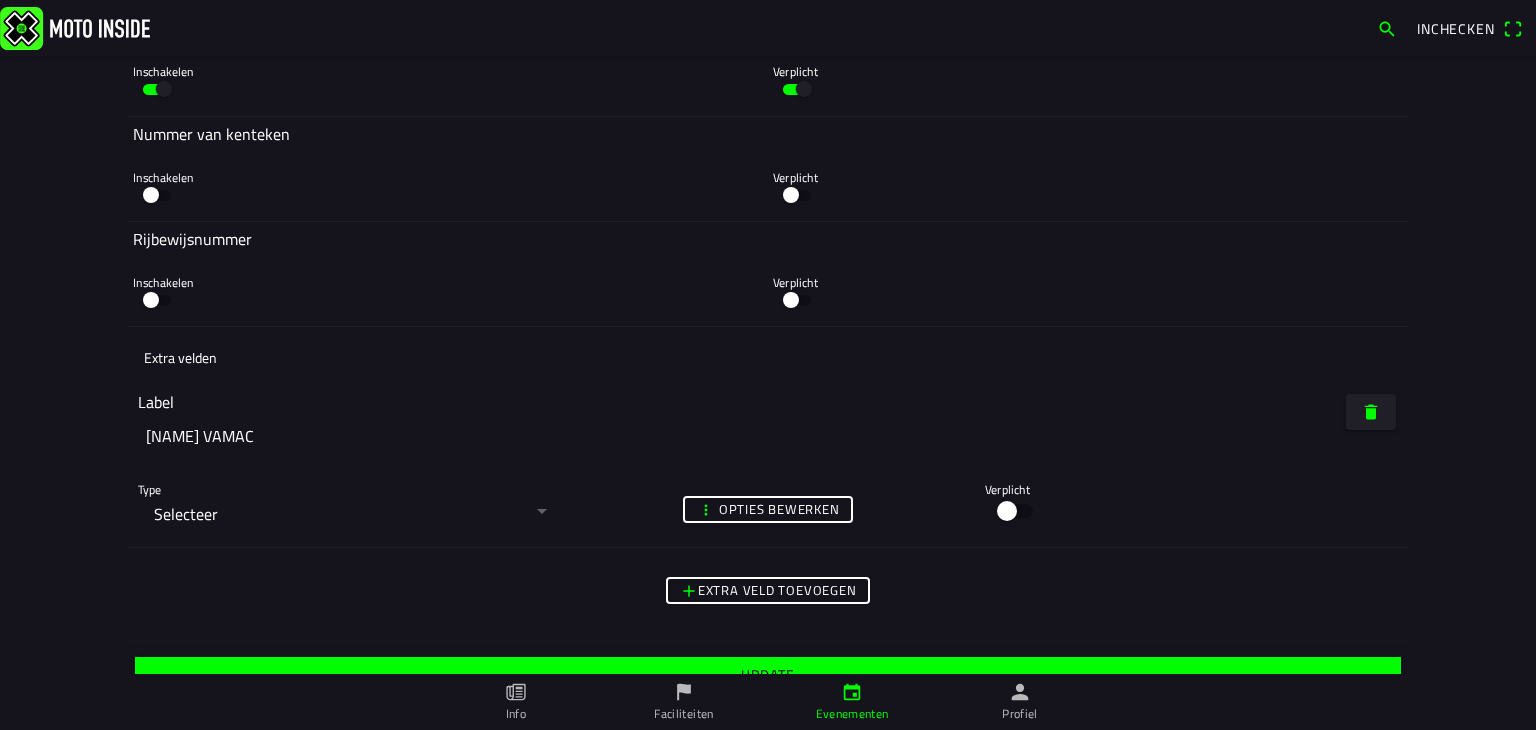 click 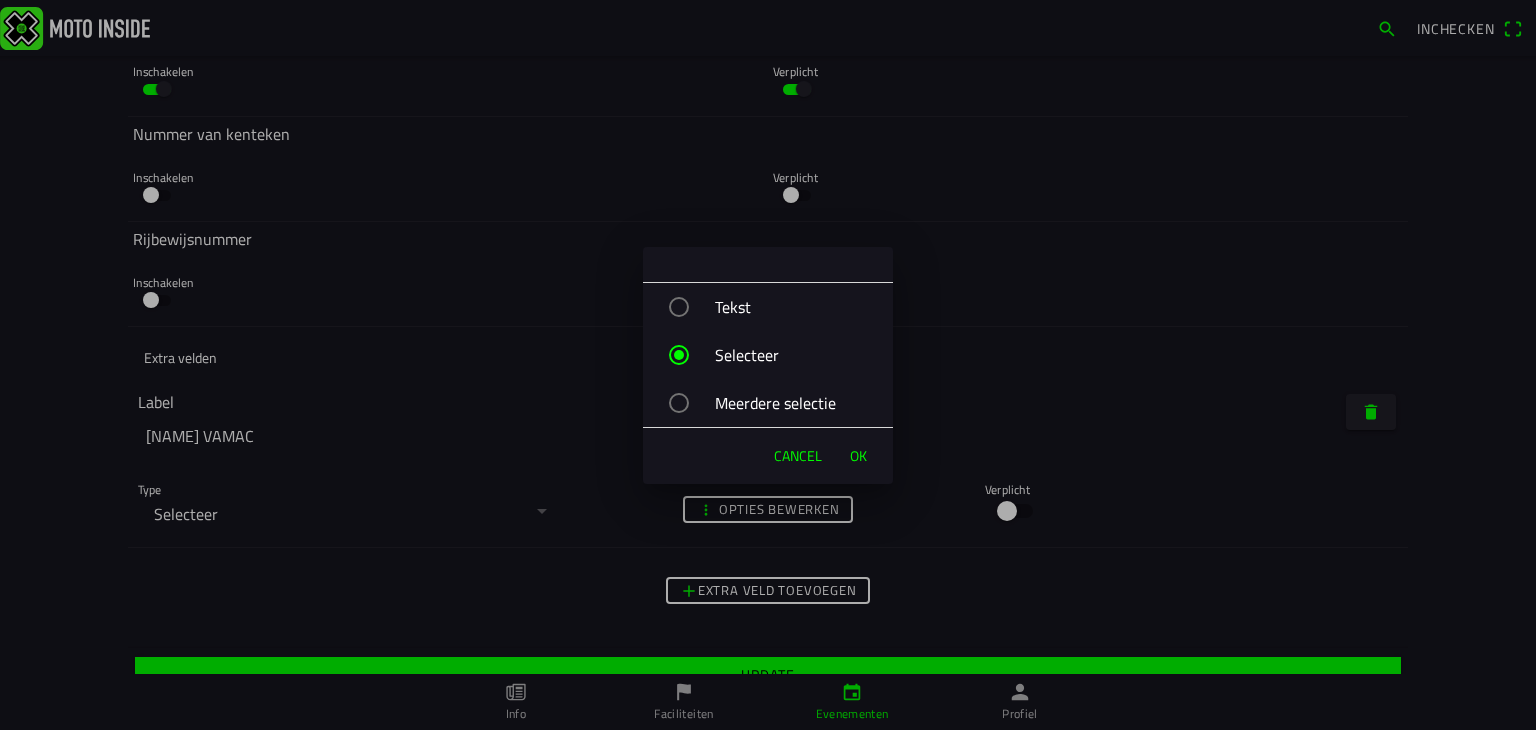 click on "OK" at bounding box center [858, 456] 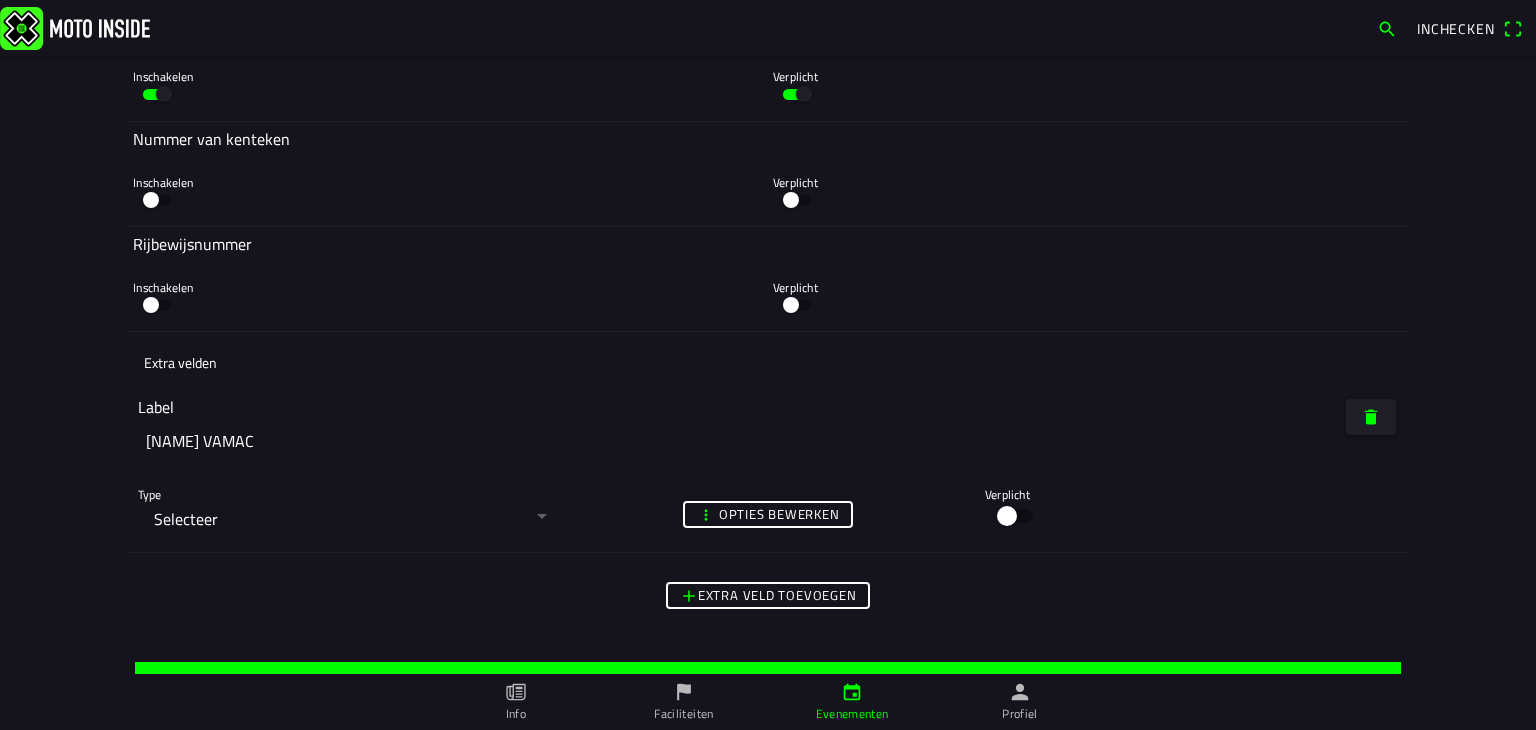 scroll, scrollTop: 6024, scrollLeft: 0, axis: vertical 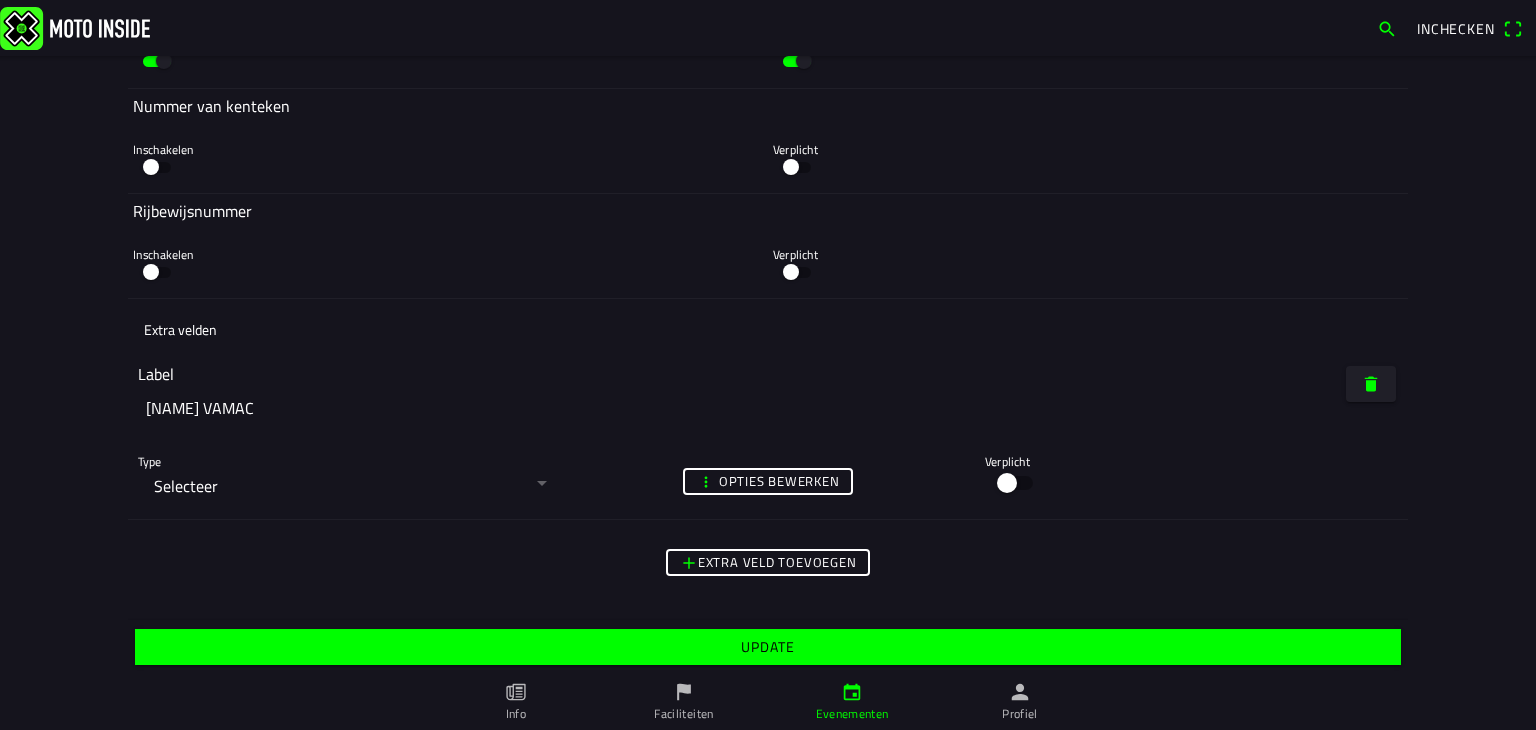 click 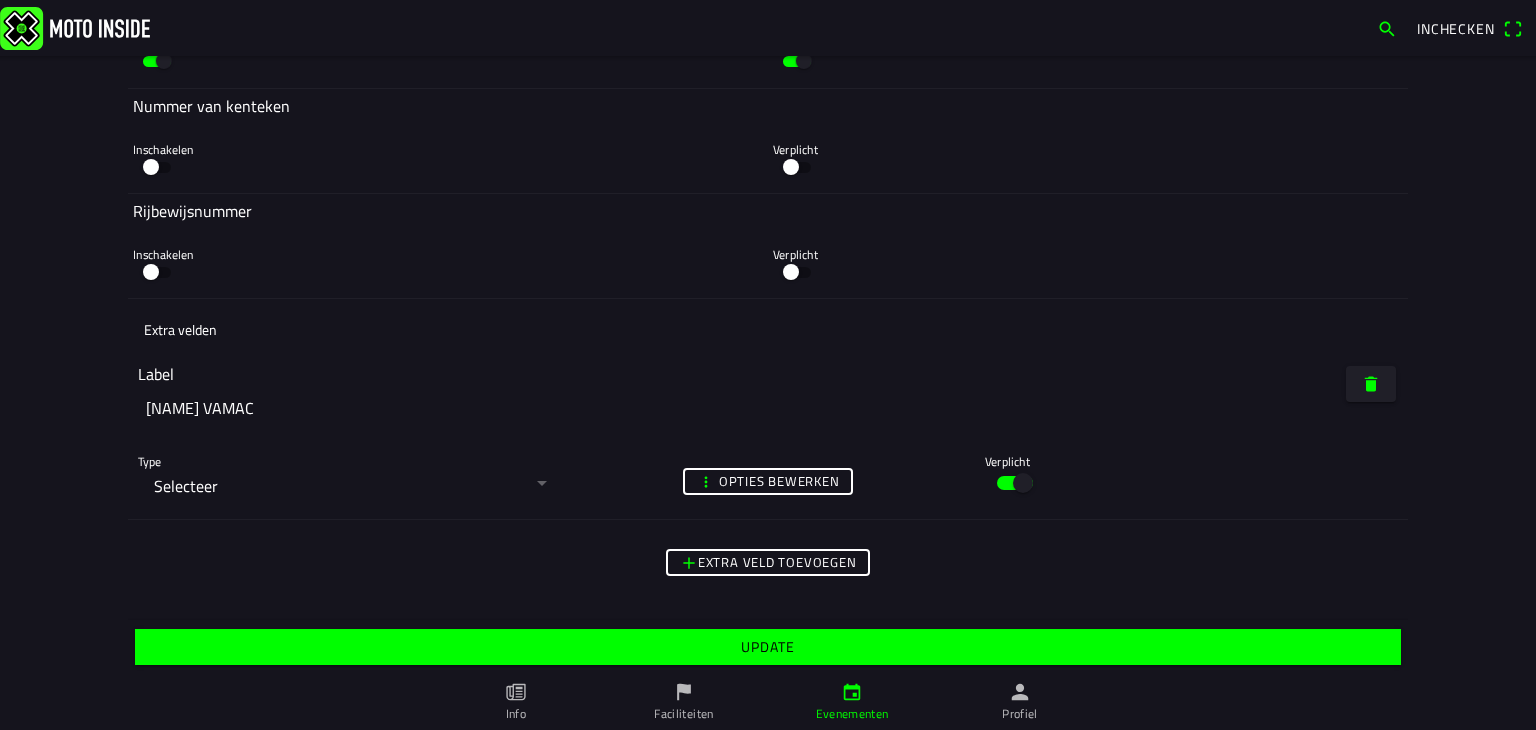 click on "Update" 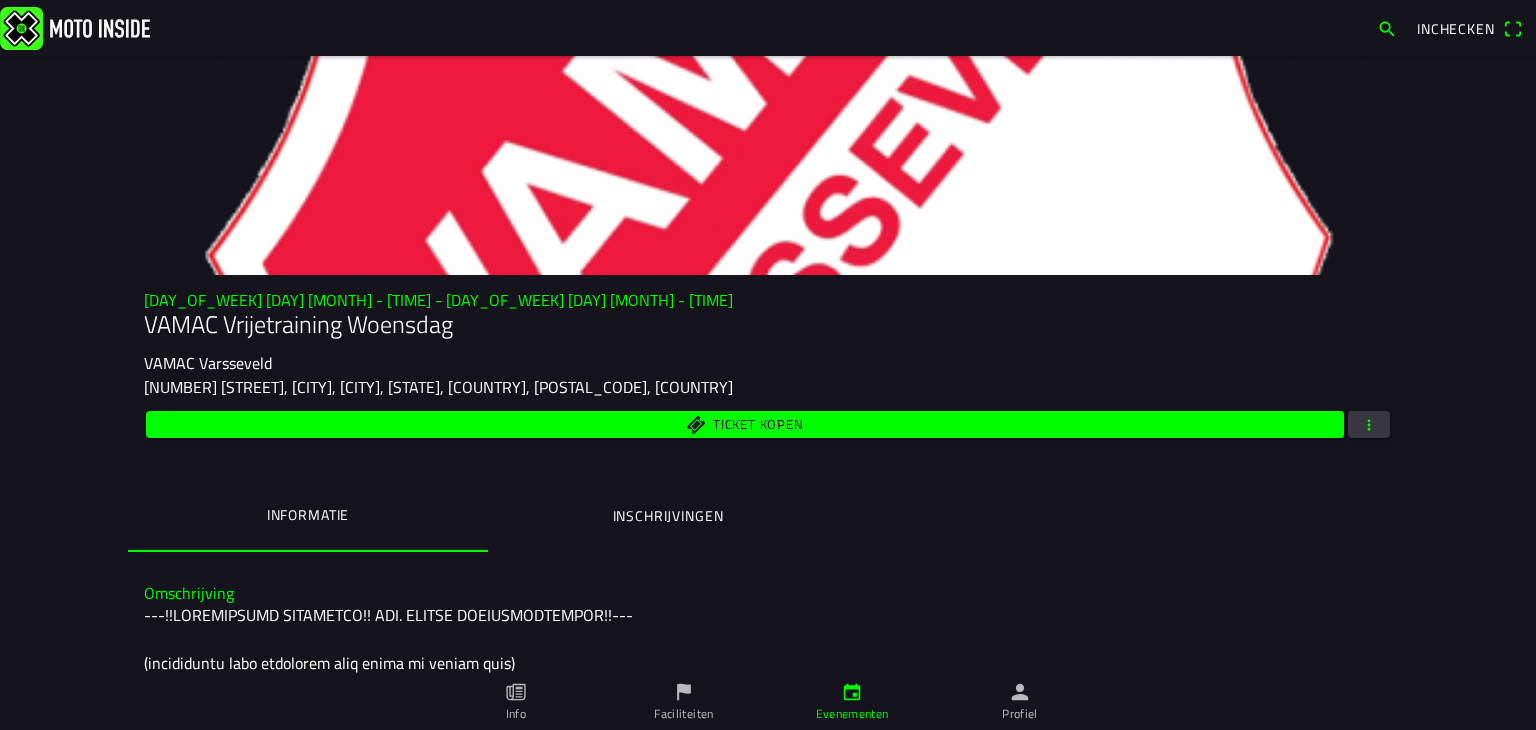 click on "Ticket kopen" at bounding box center (745, 424) 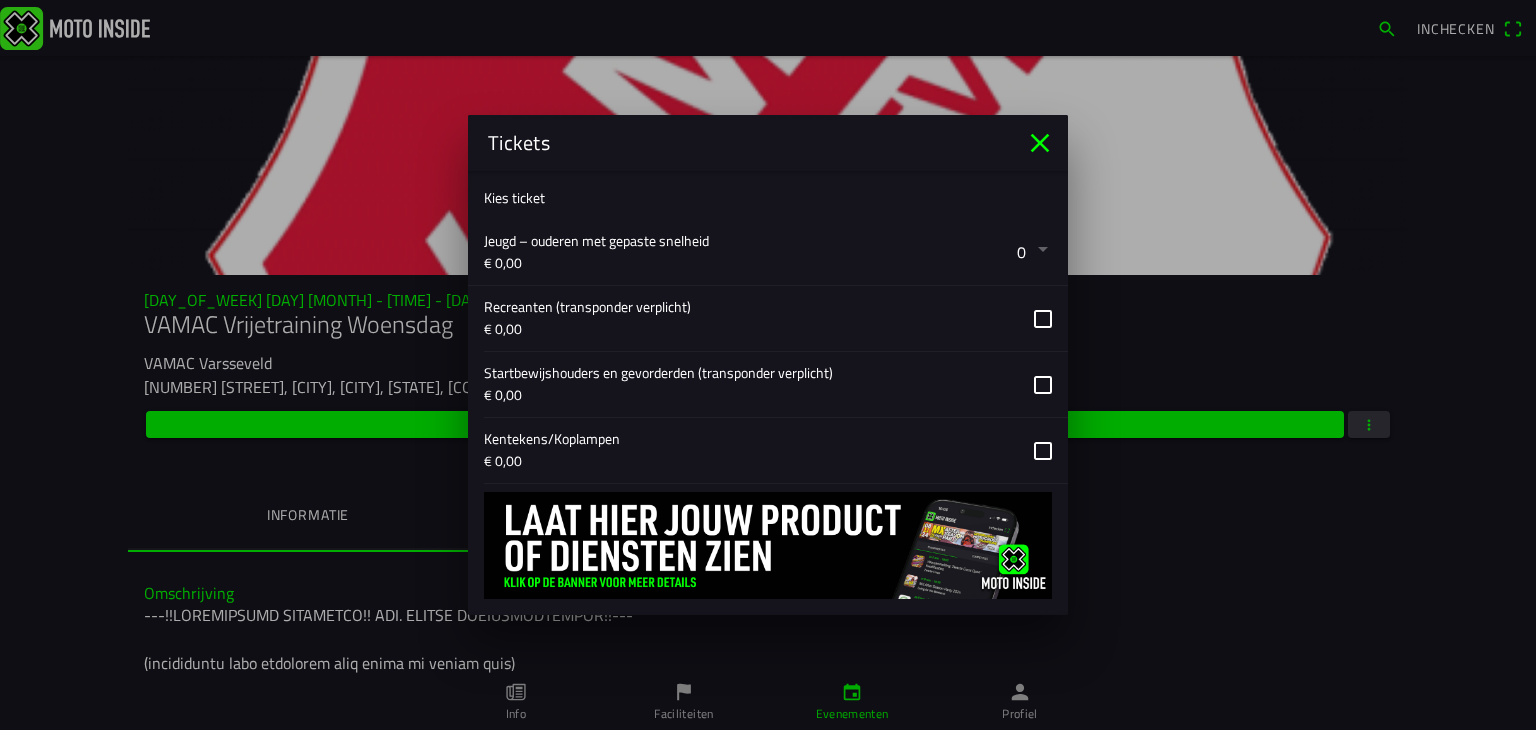 scroll, scrollTop: 494, scrollLeft: 0, axis: vertical 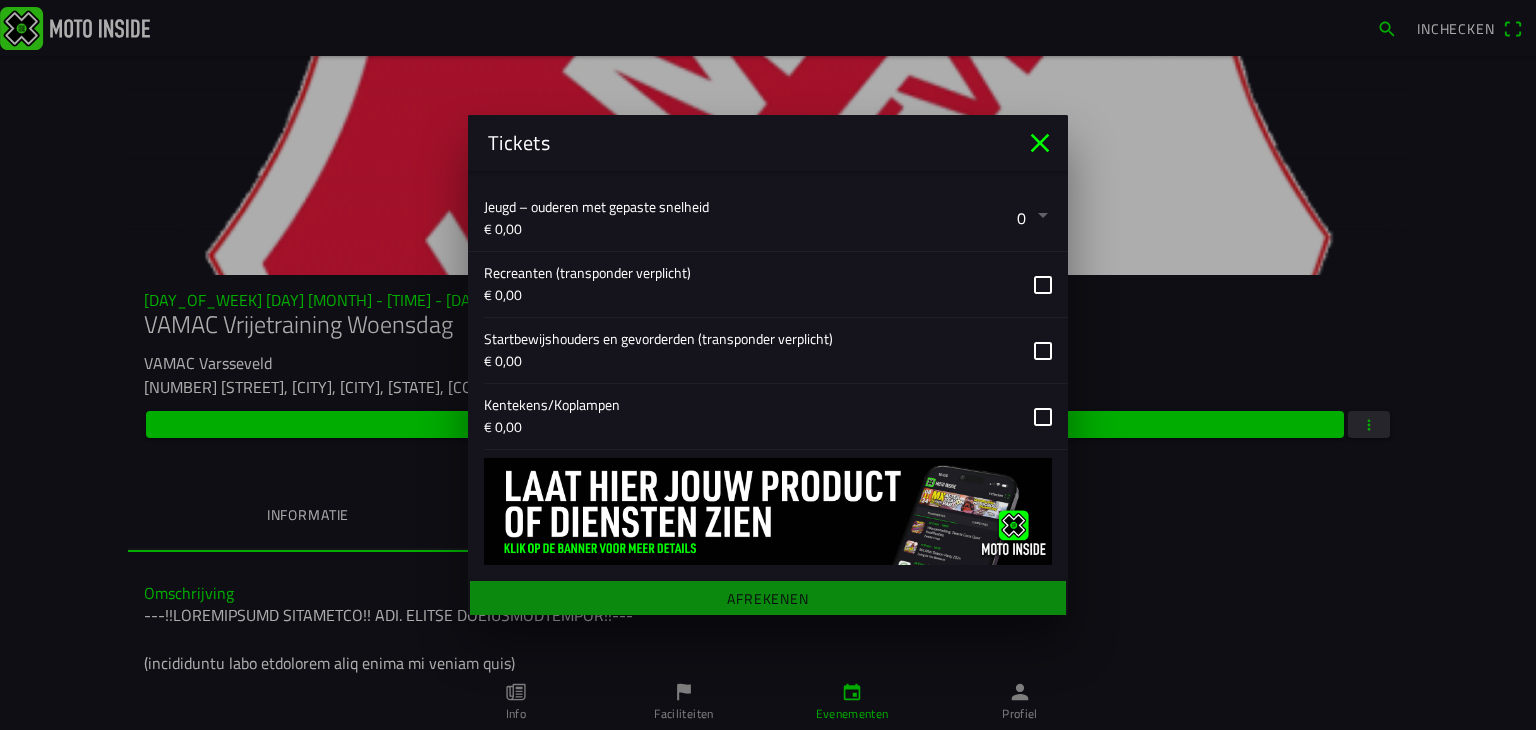 click 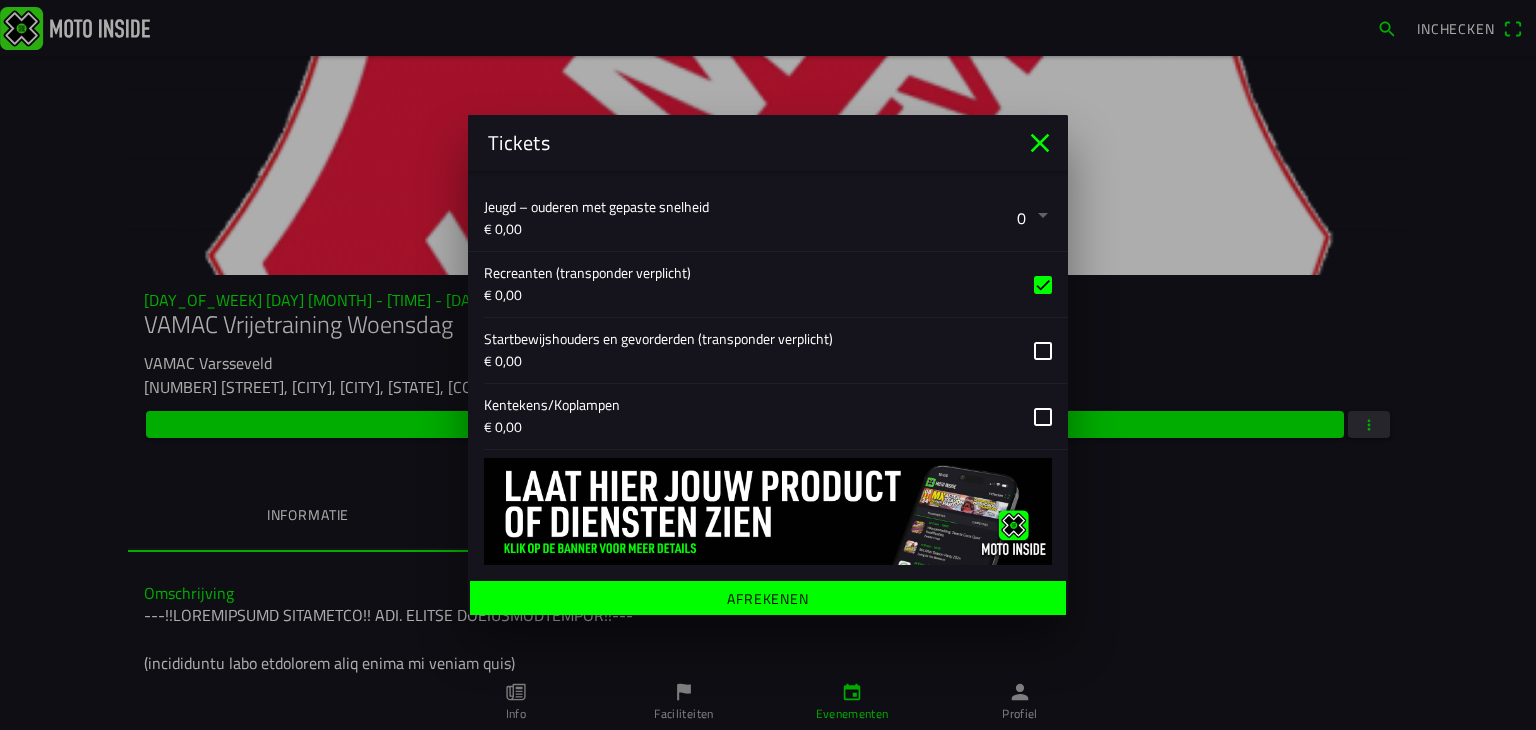 click on "Afrekenen" 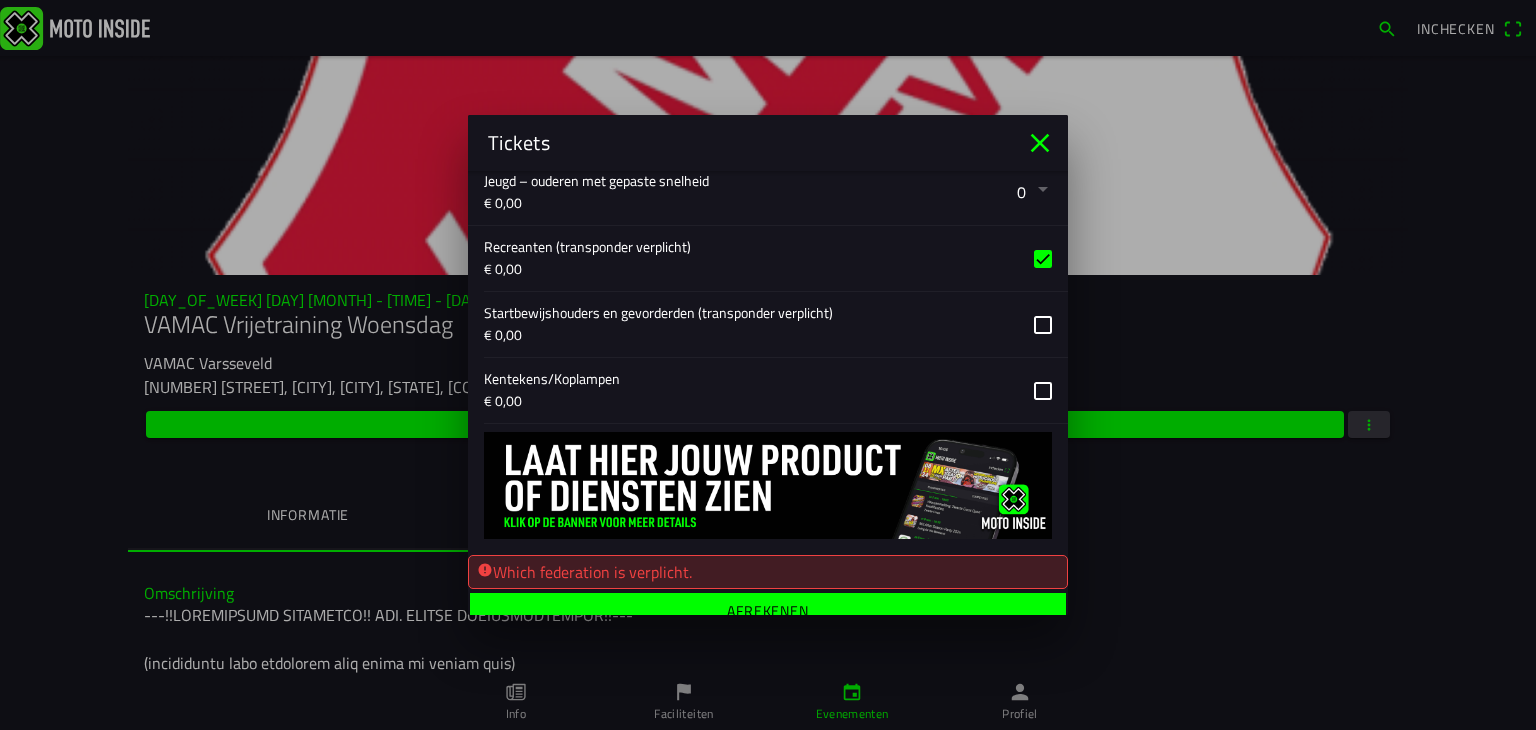 scroll, scrollTop: 532, scrollLeft: 0, axis: vertical 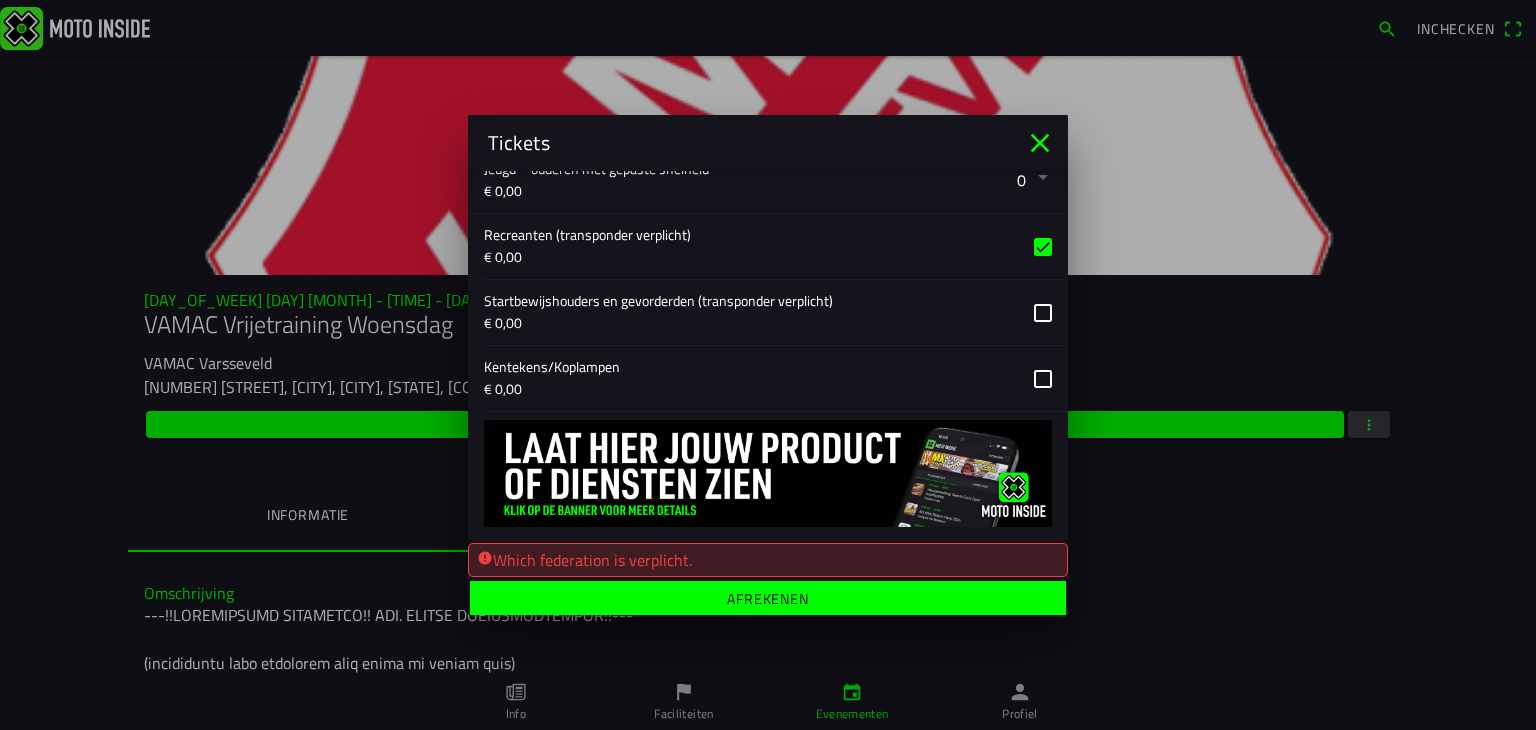 click 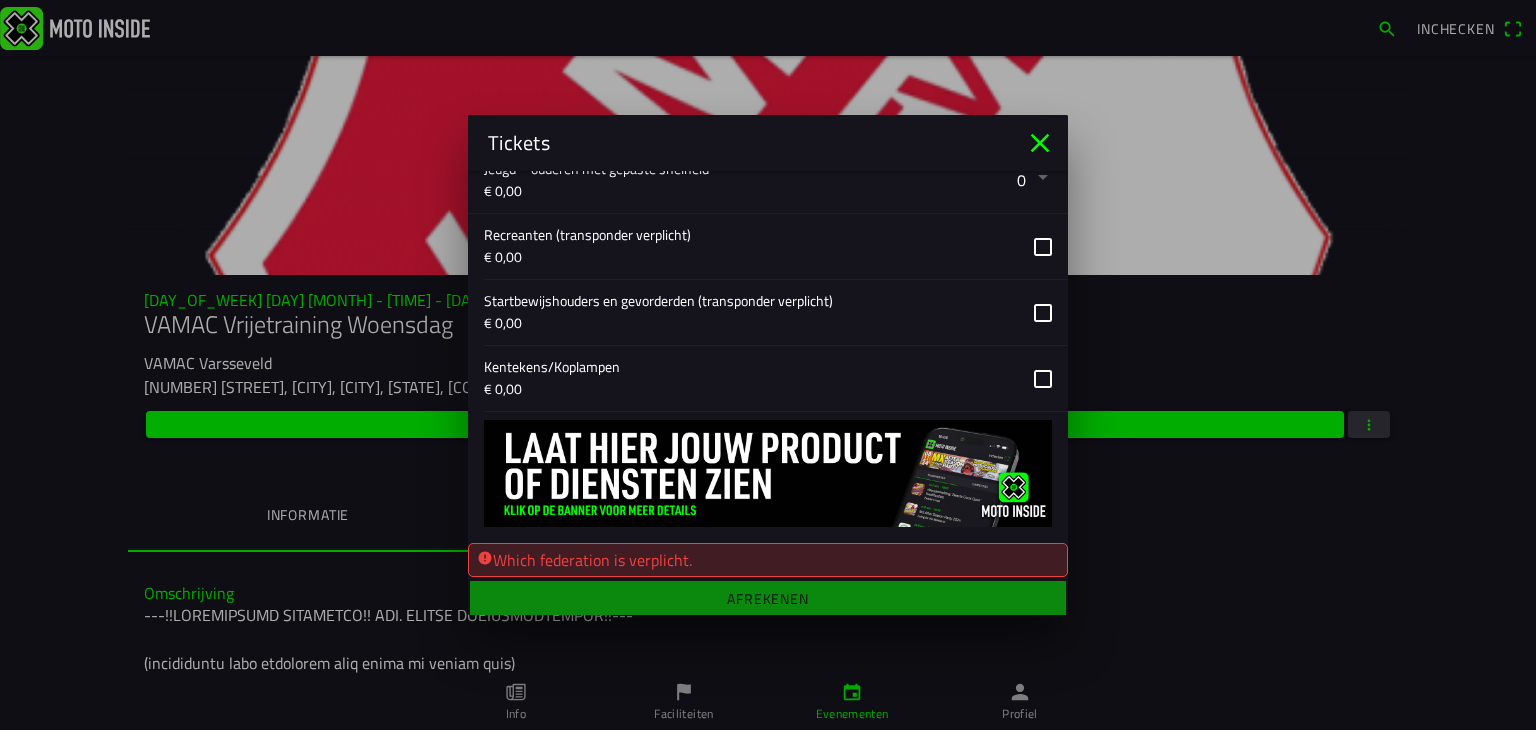 click 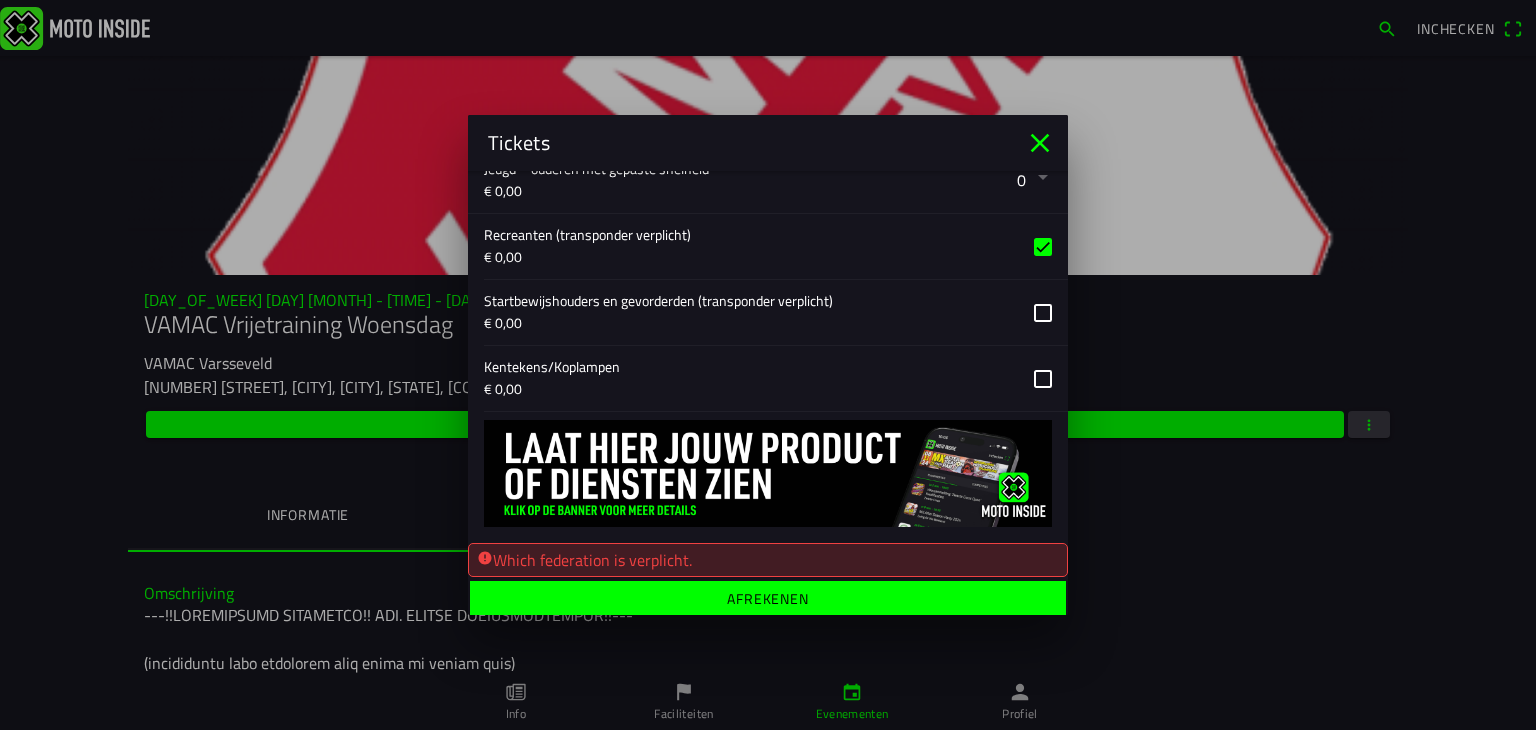 click 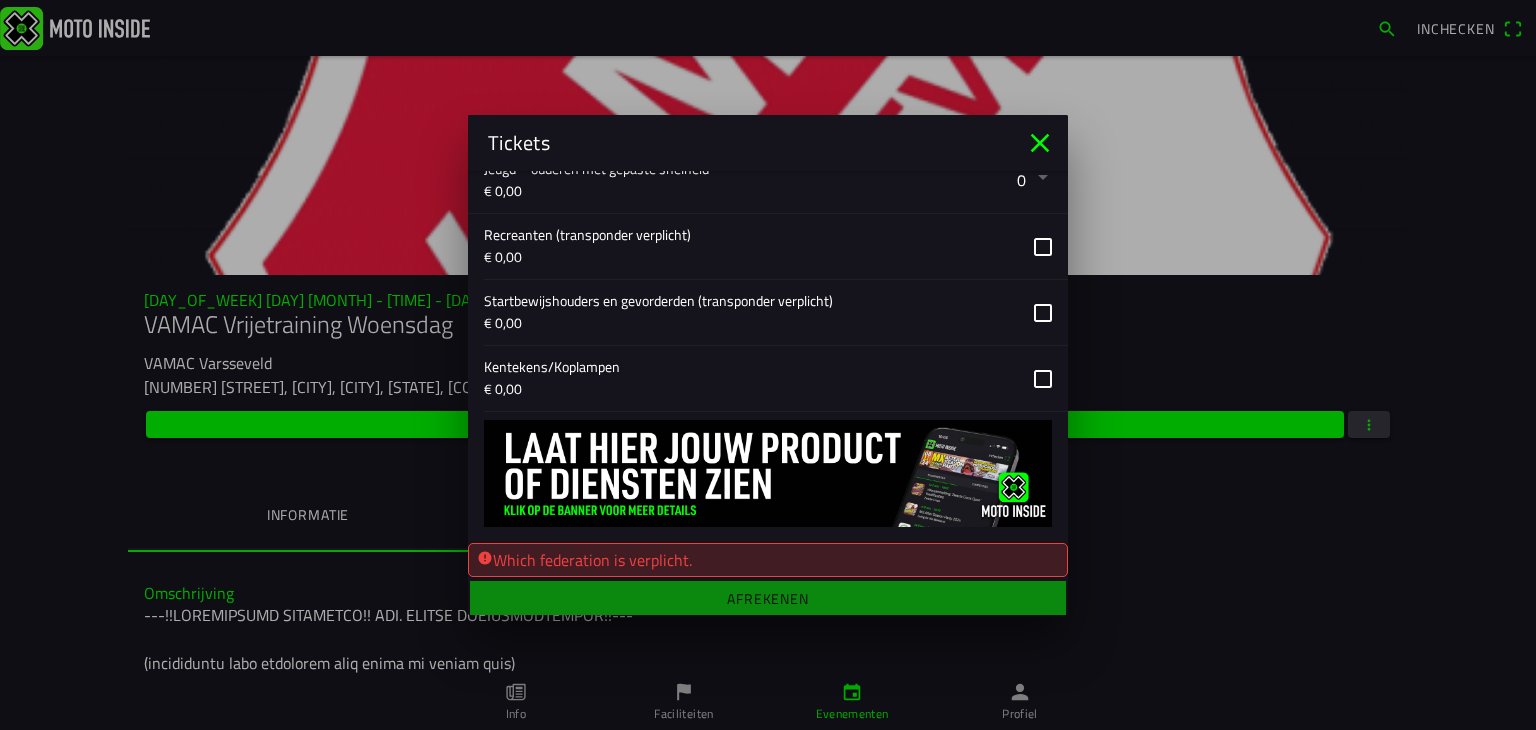 click 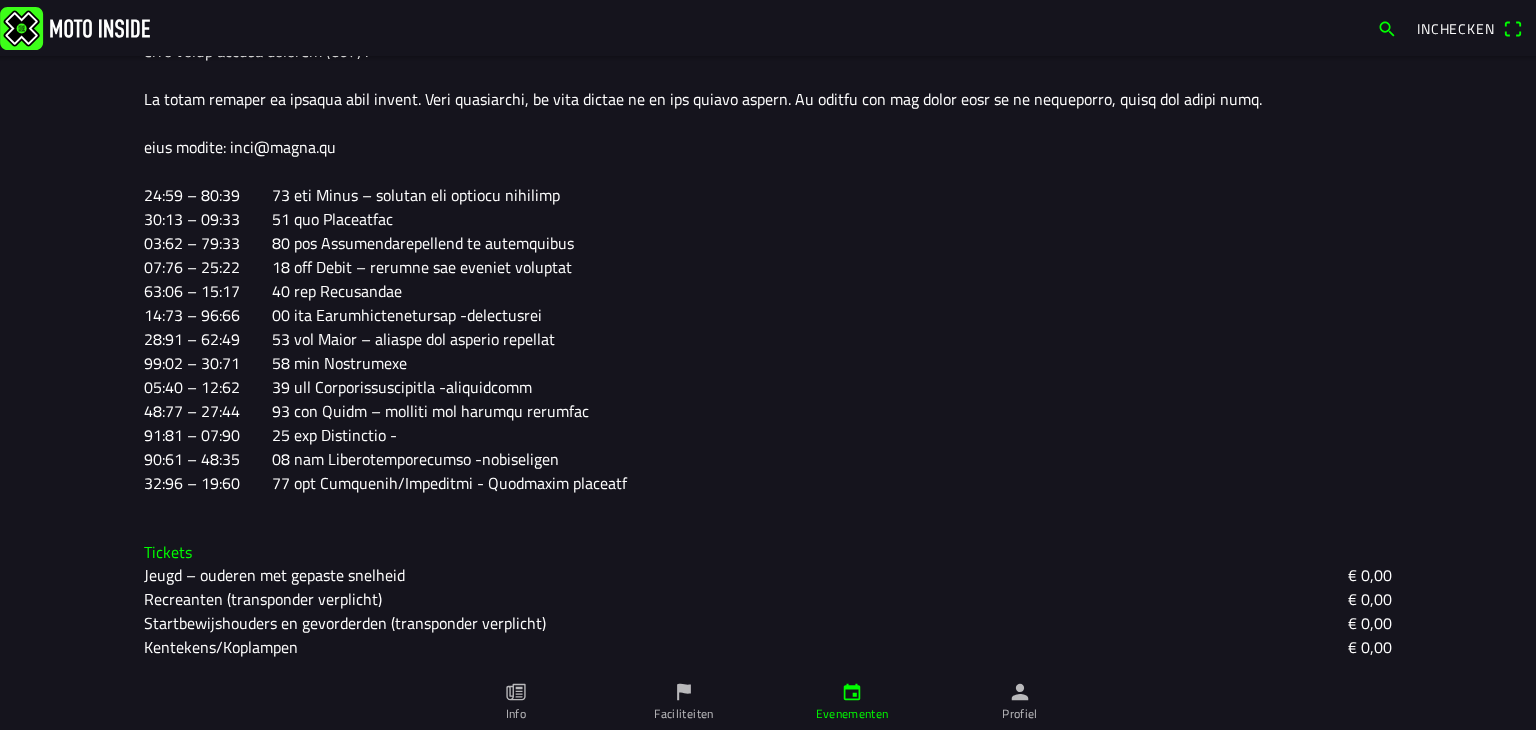 scroll, scrollTop: 0, scrollLeft: 0, axis: both 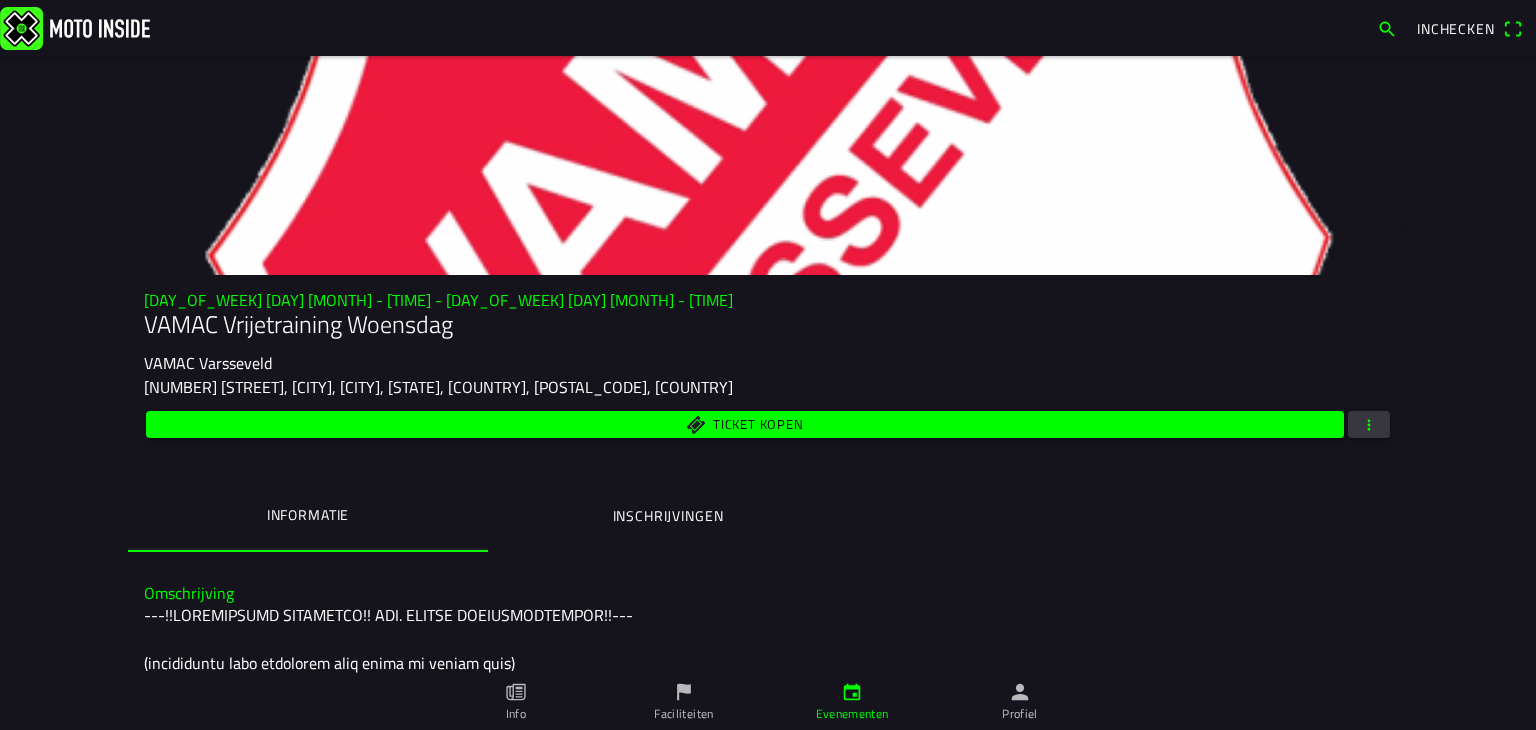 click at bounding box center [1369, 424] 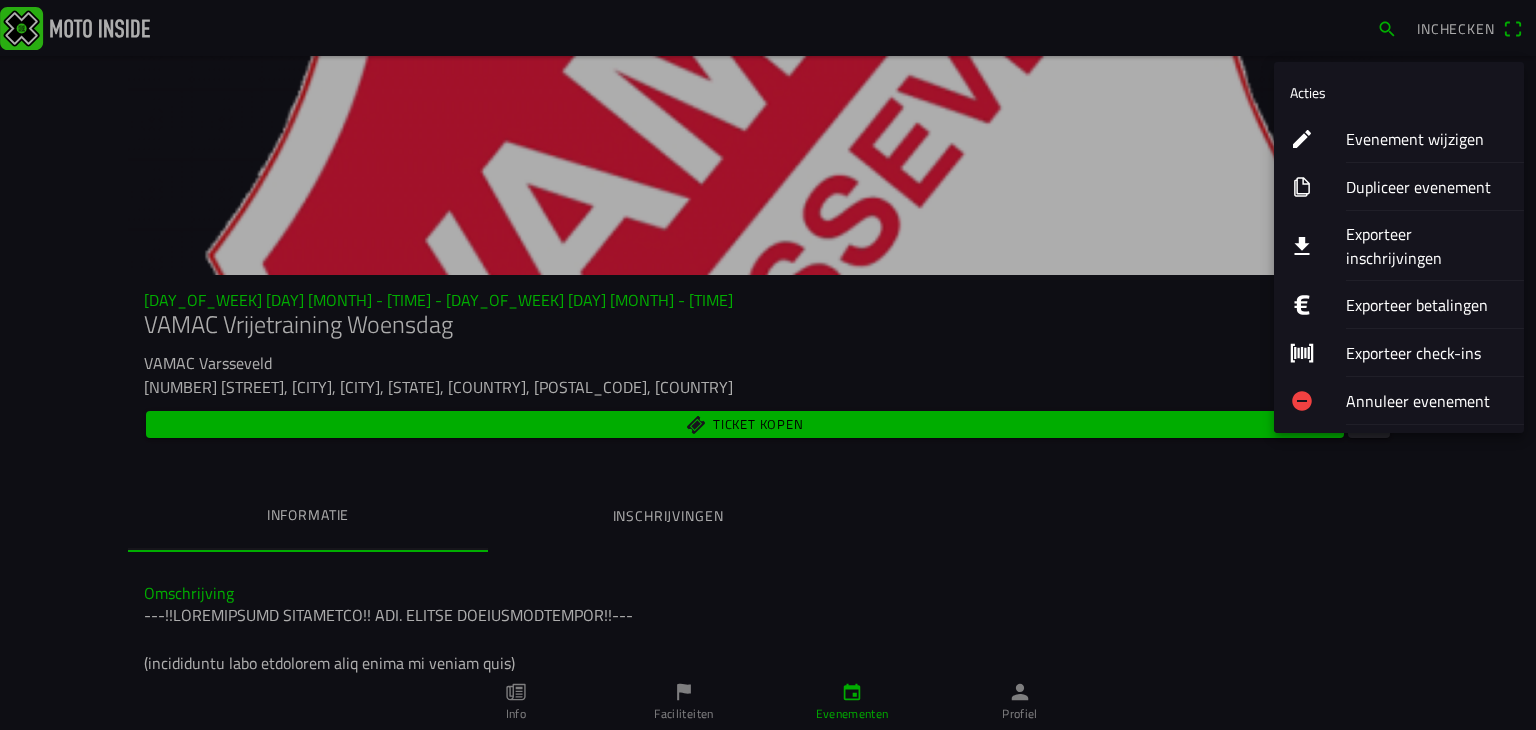 click on "Evenement wijzigen" 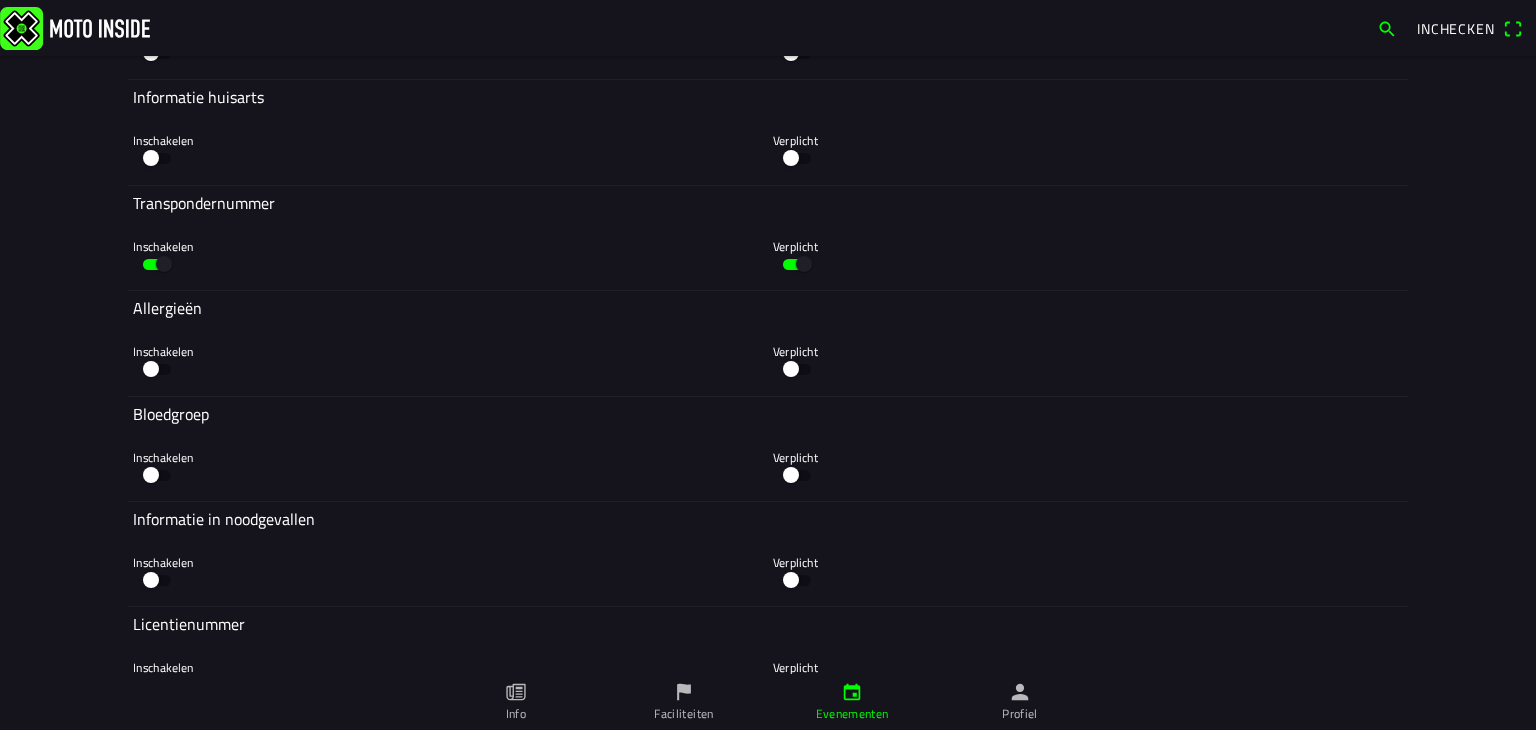 scroll, scrollTop: 6024, scrollLeft: 0, axis: vertical 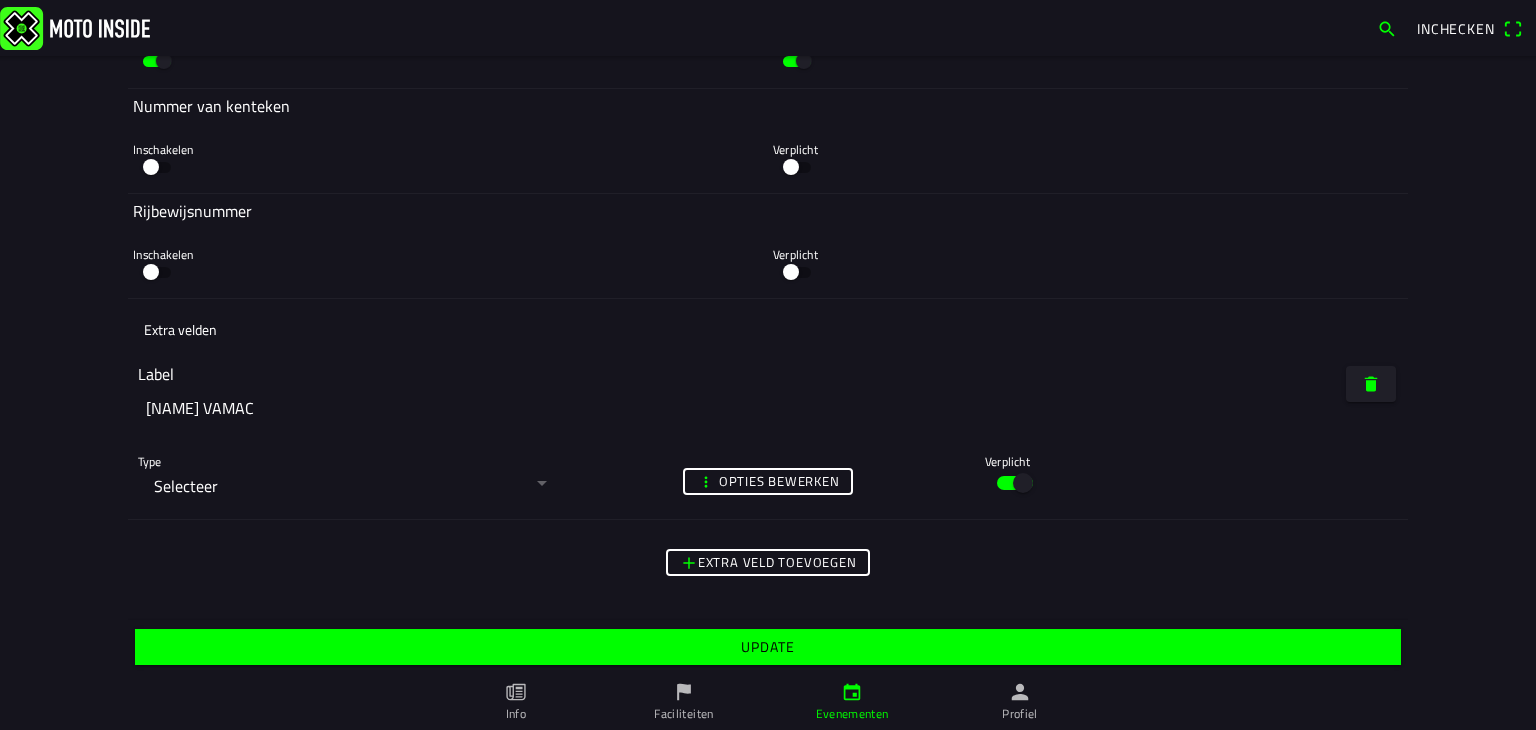 click on "Update" 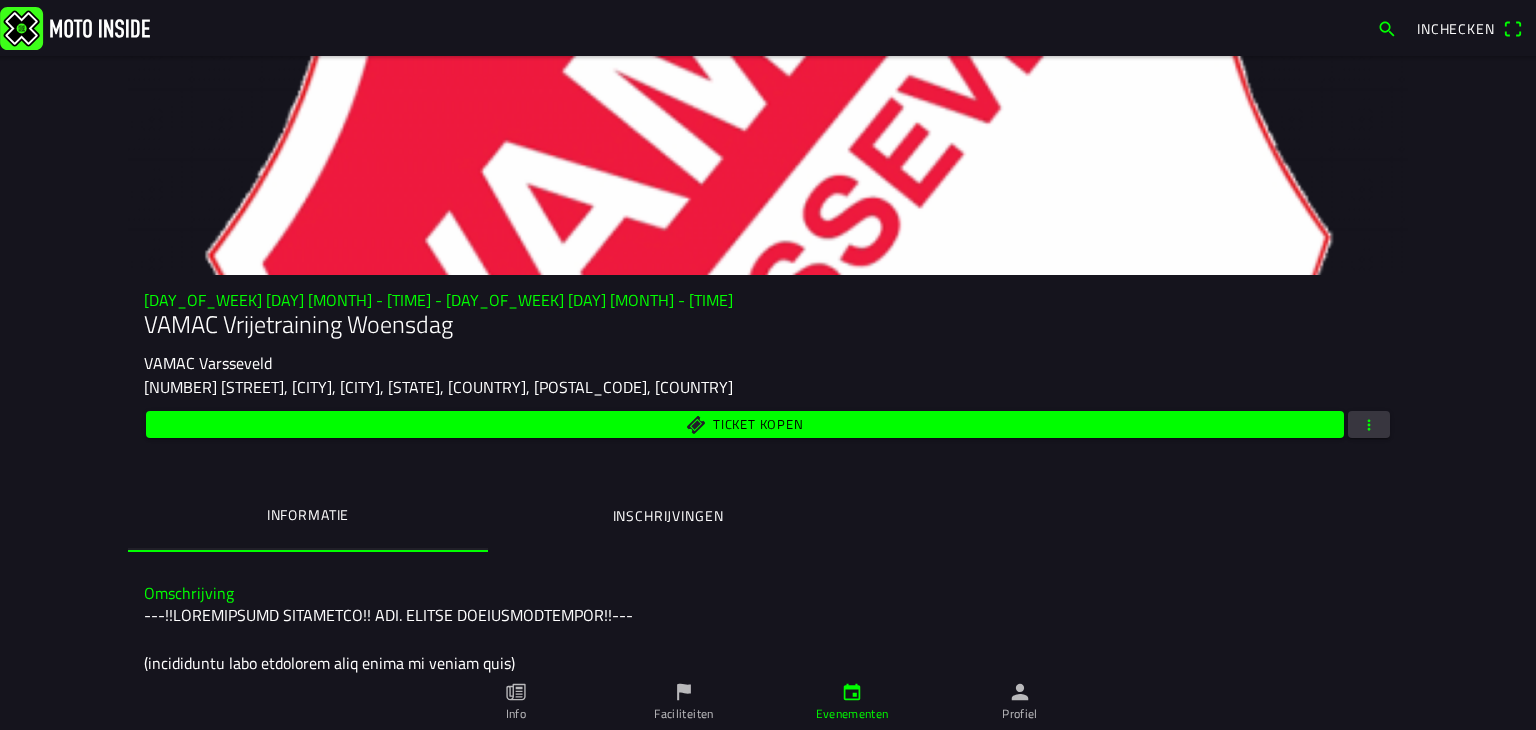 click on "Ticket kopen" at bounding box center [745, 424] 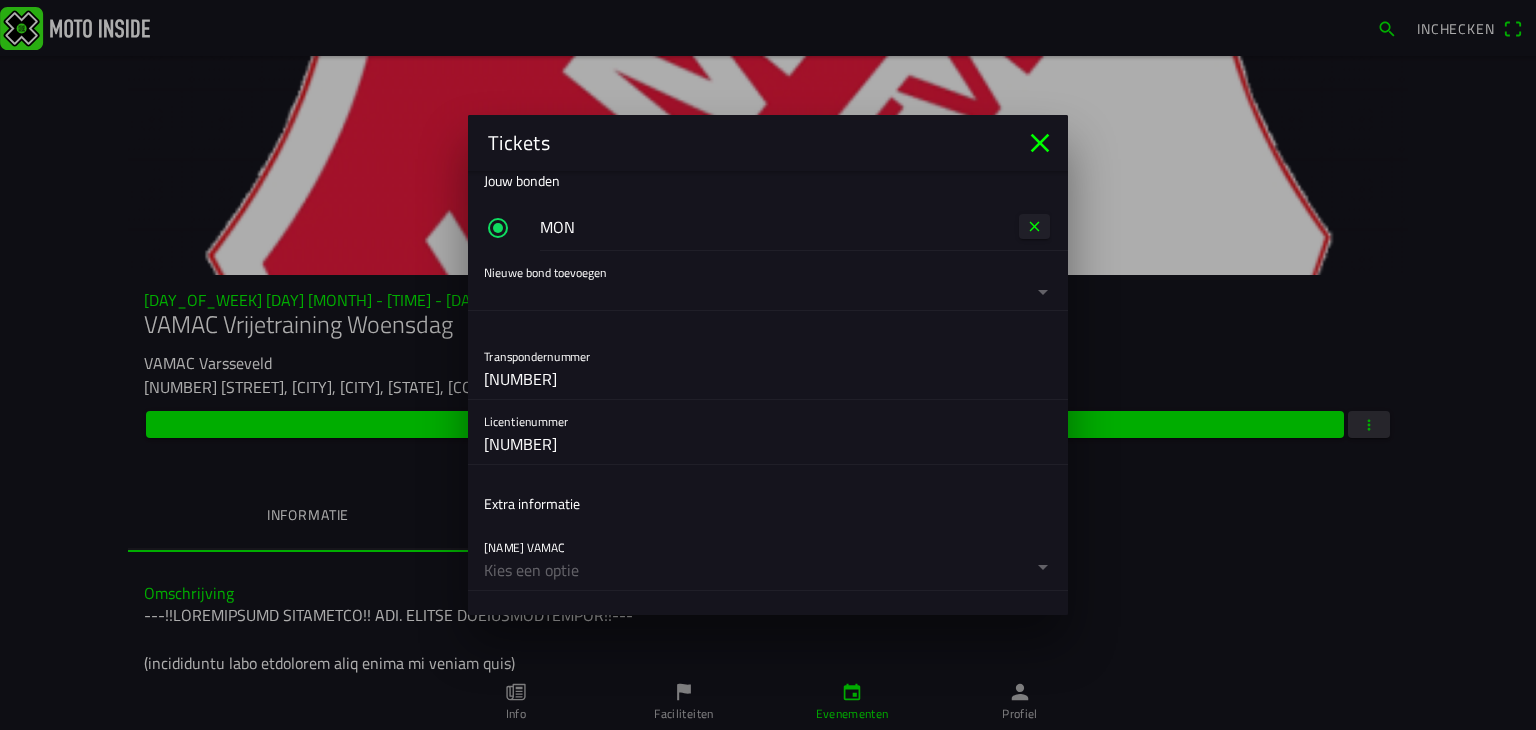 scroll, scrollTop: 500, scrollLeft: 0, axis: vertical 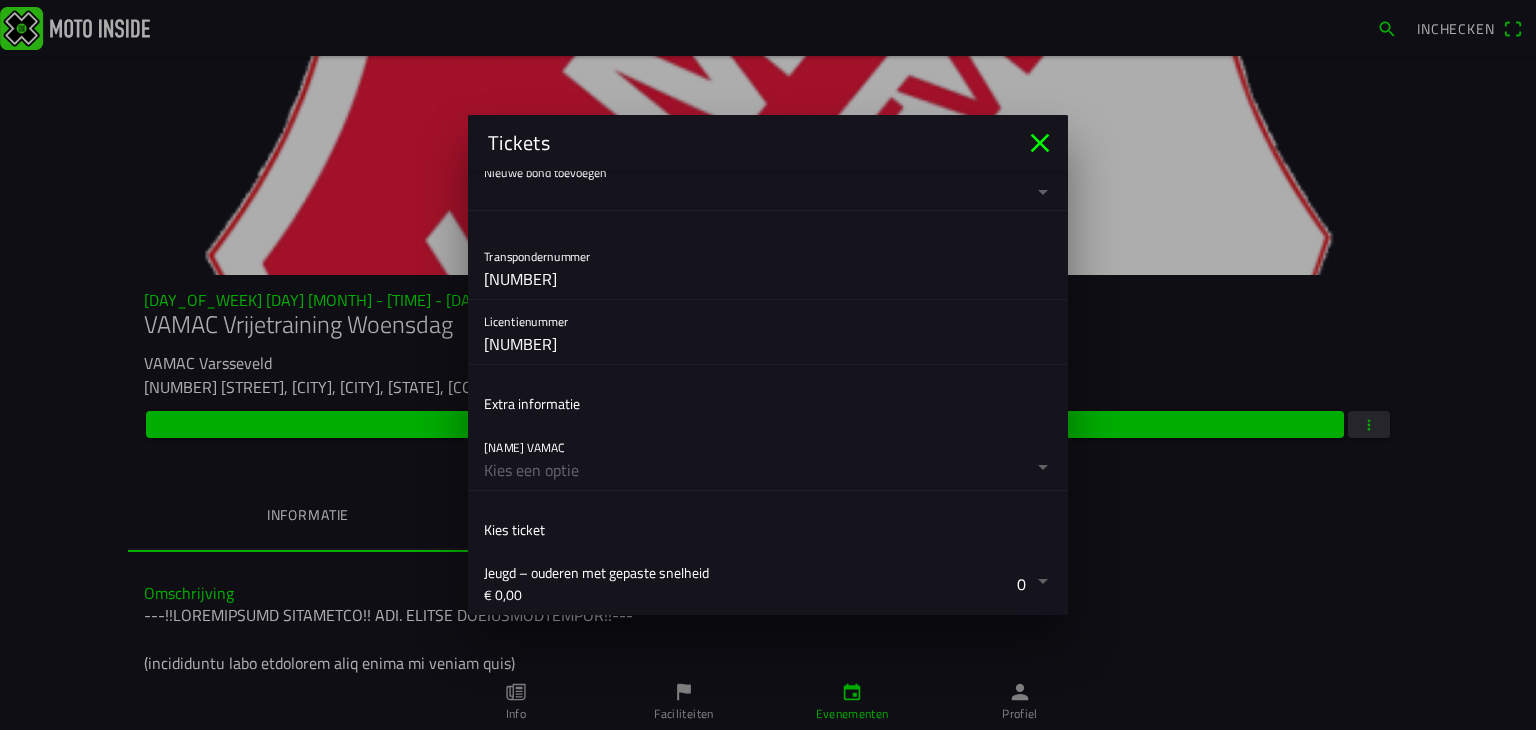 click 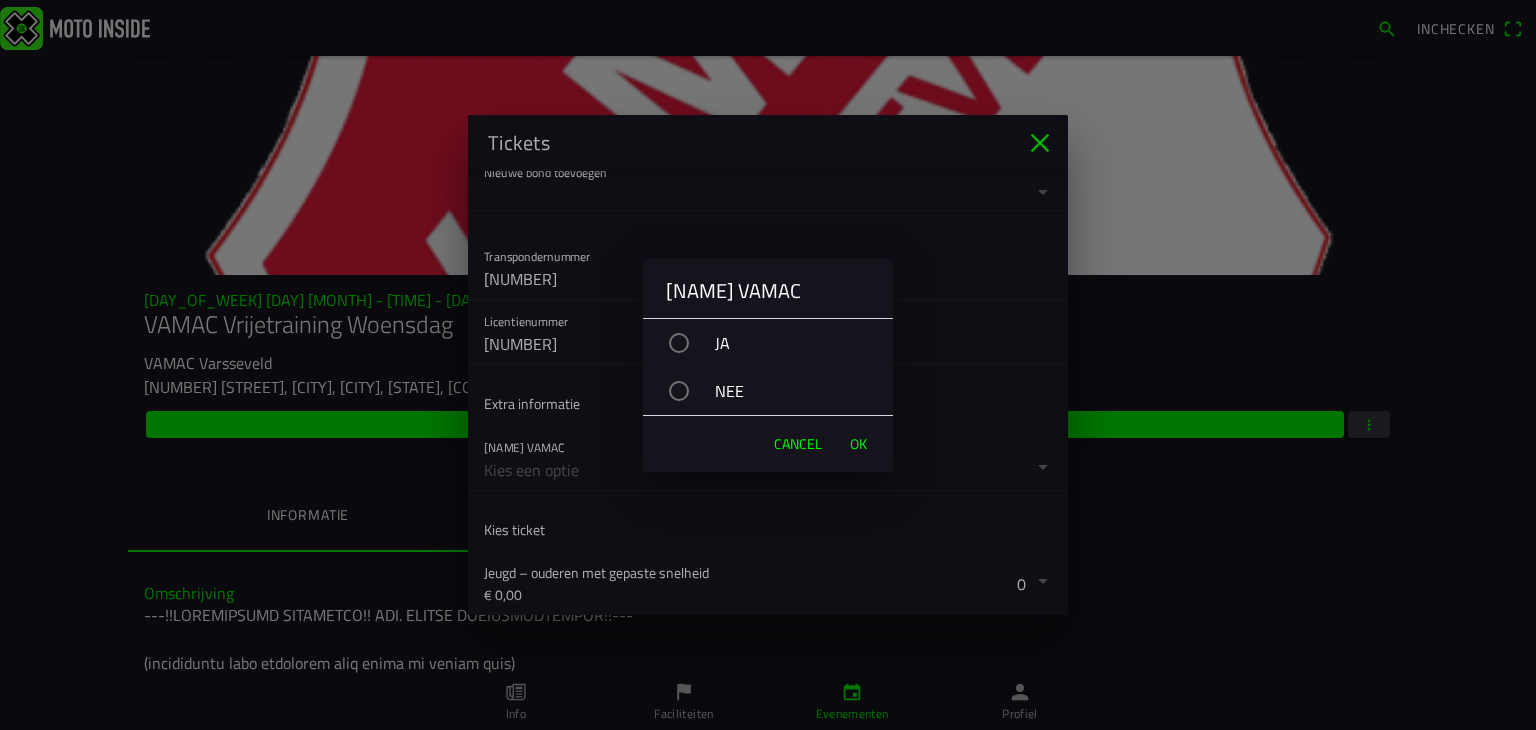 click on "Cancel" at bounding box center [798, 444] 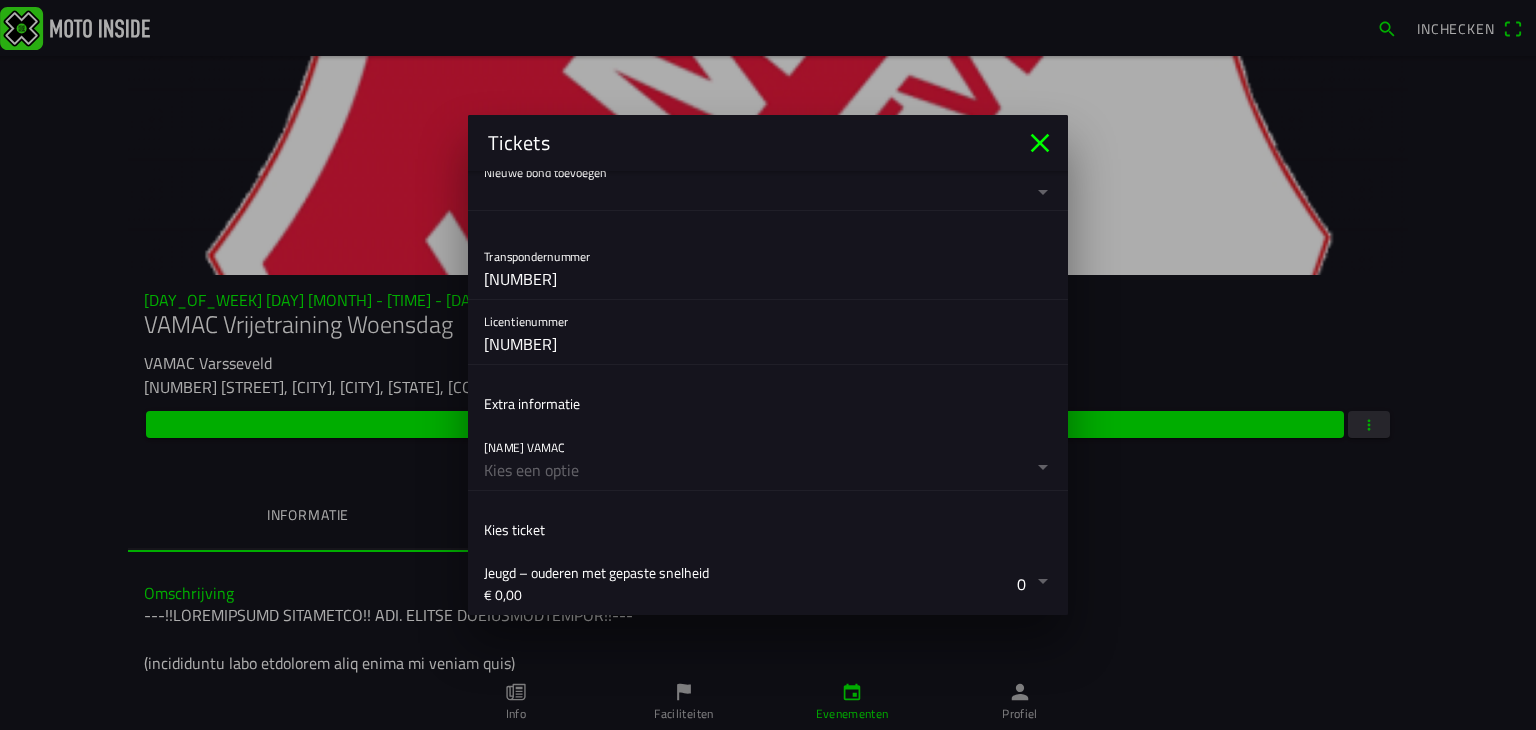 scroll, scrollTop: 866, scrollLeft: 0, axis: vertical 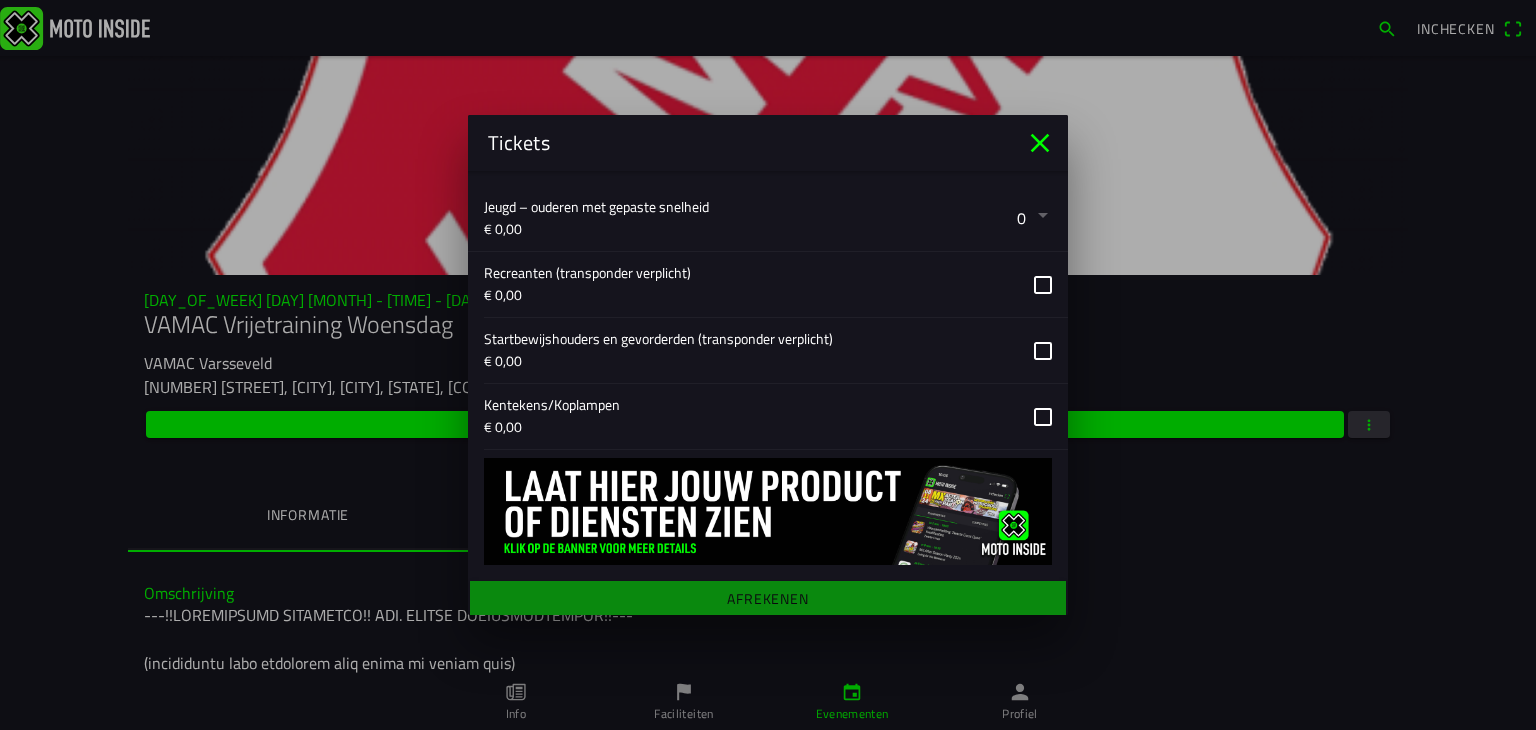 click 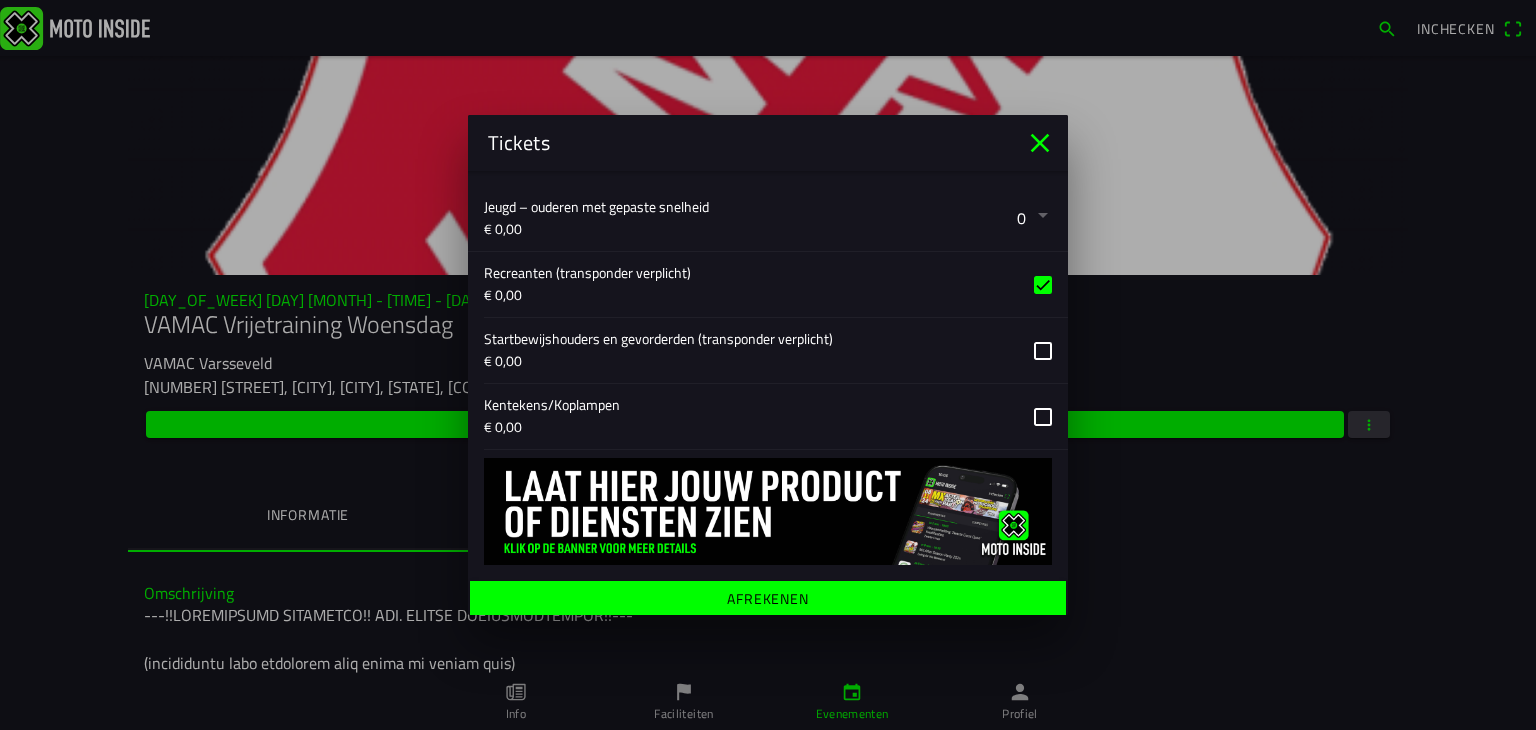 click on "Afrekenen" 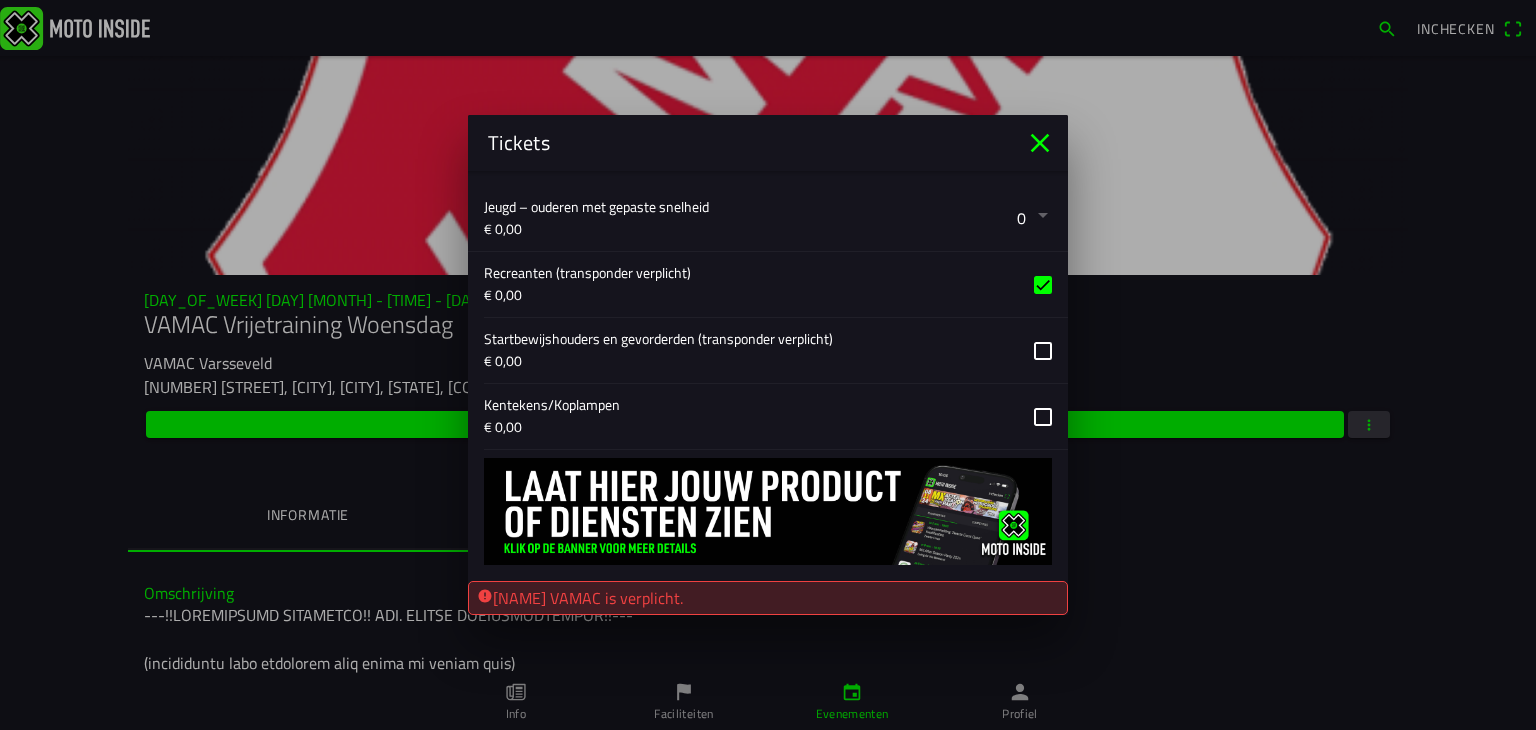 click 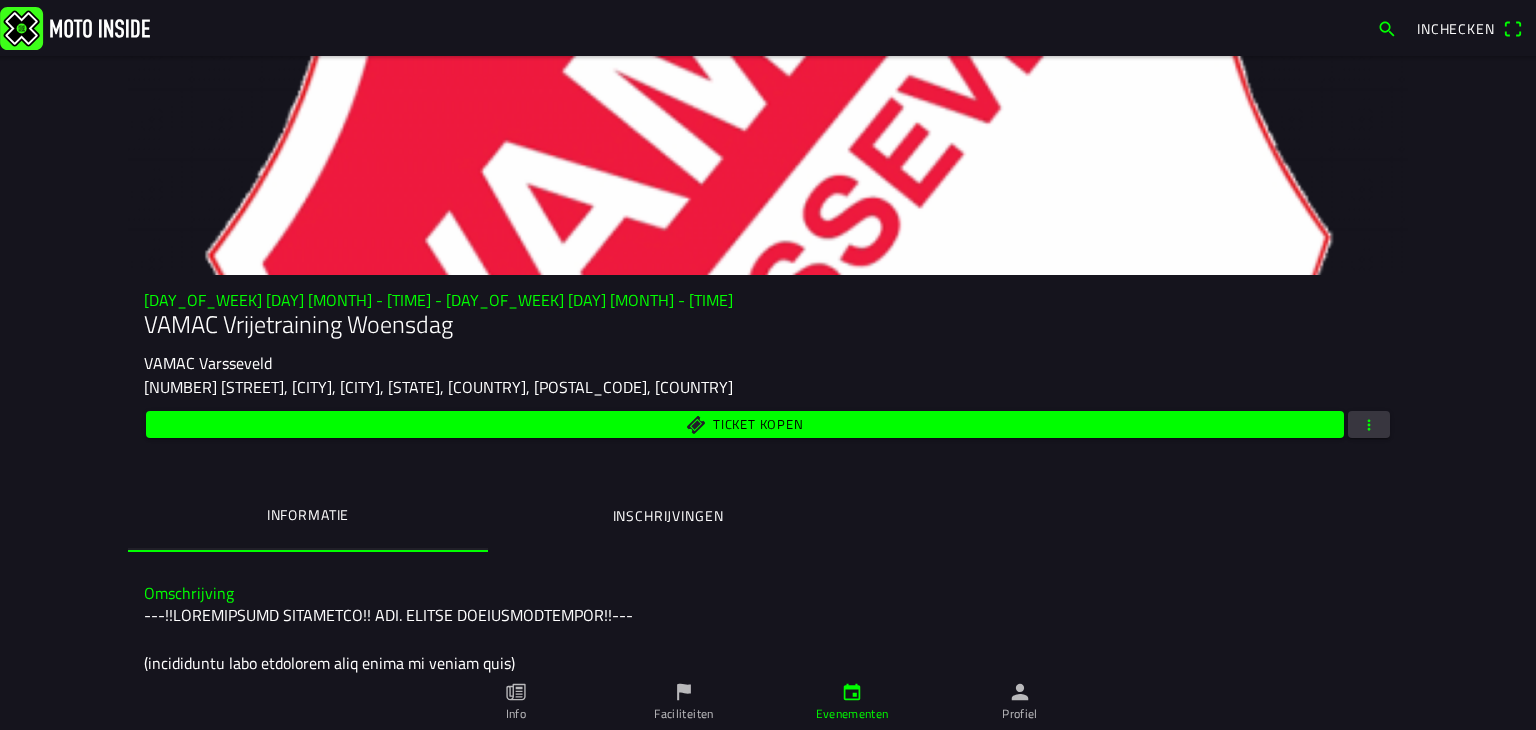 click on "Ticket kopen" at bounding box center (745, 424) 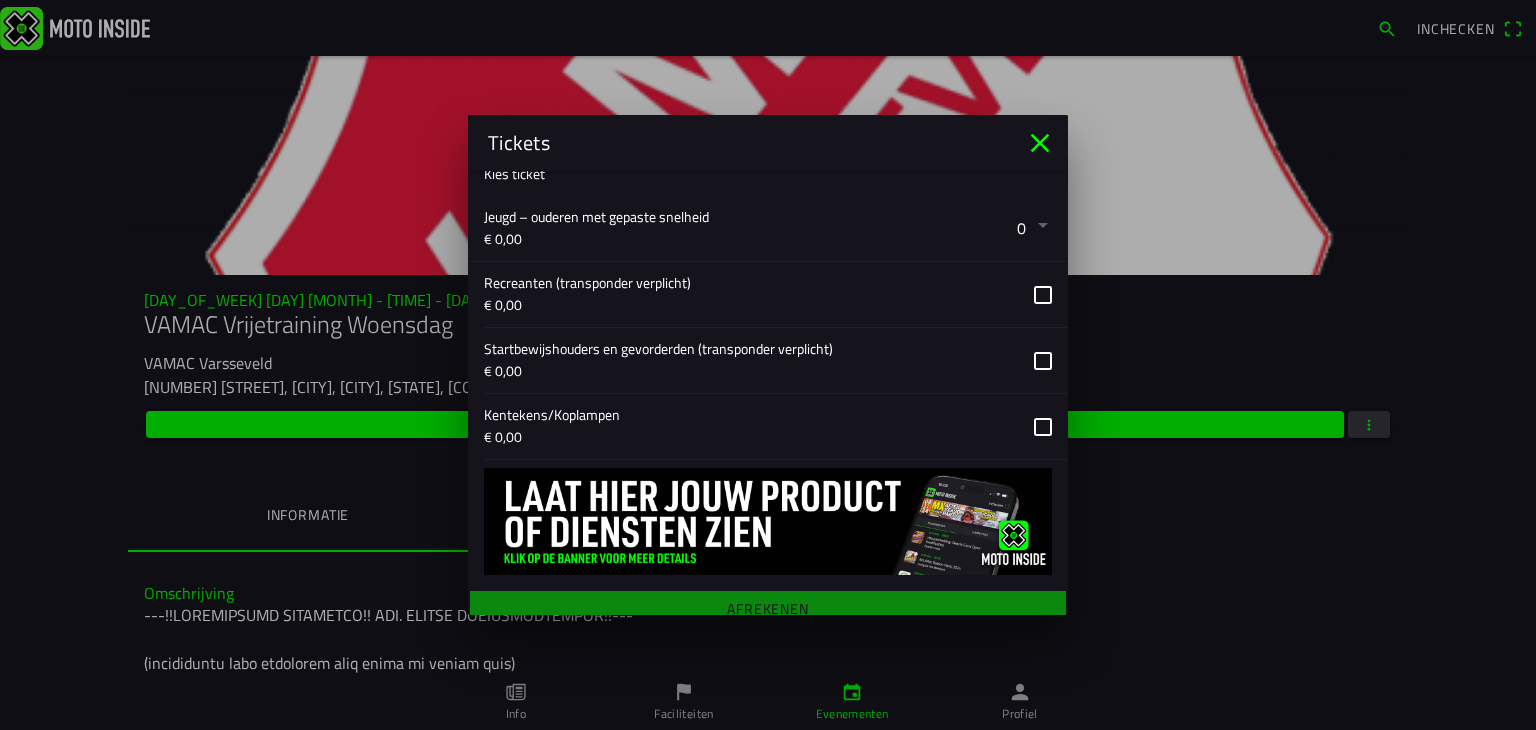 scroll, scrollTop: 866, scrollLeft: 0, axis: vertical 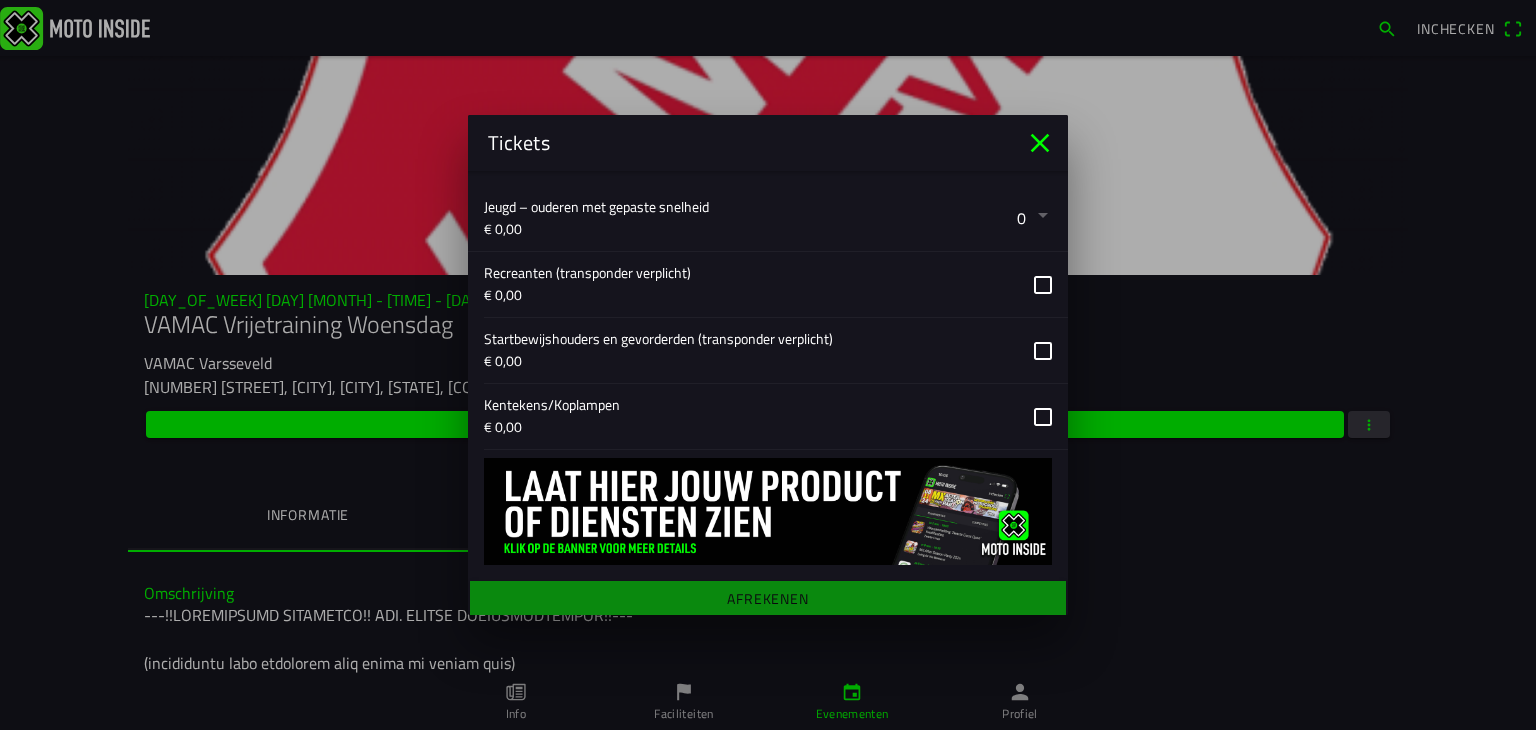 click 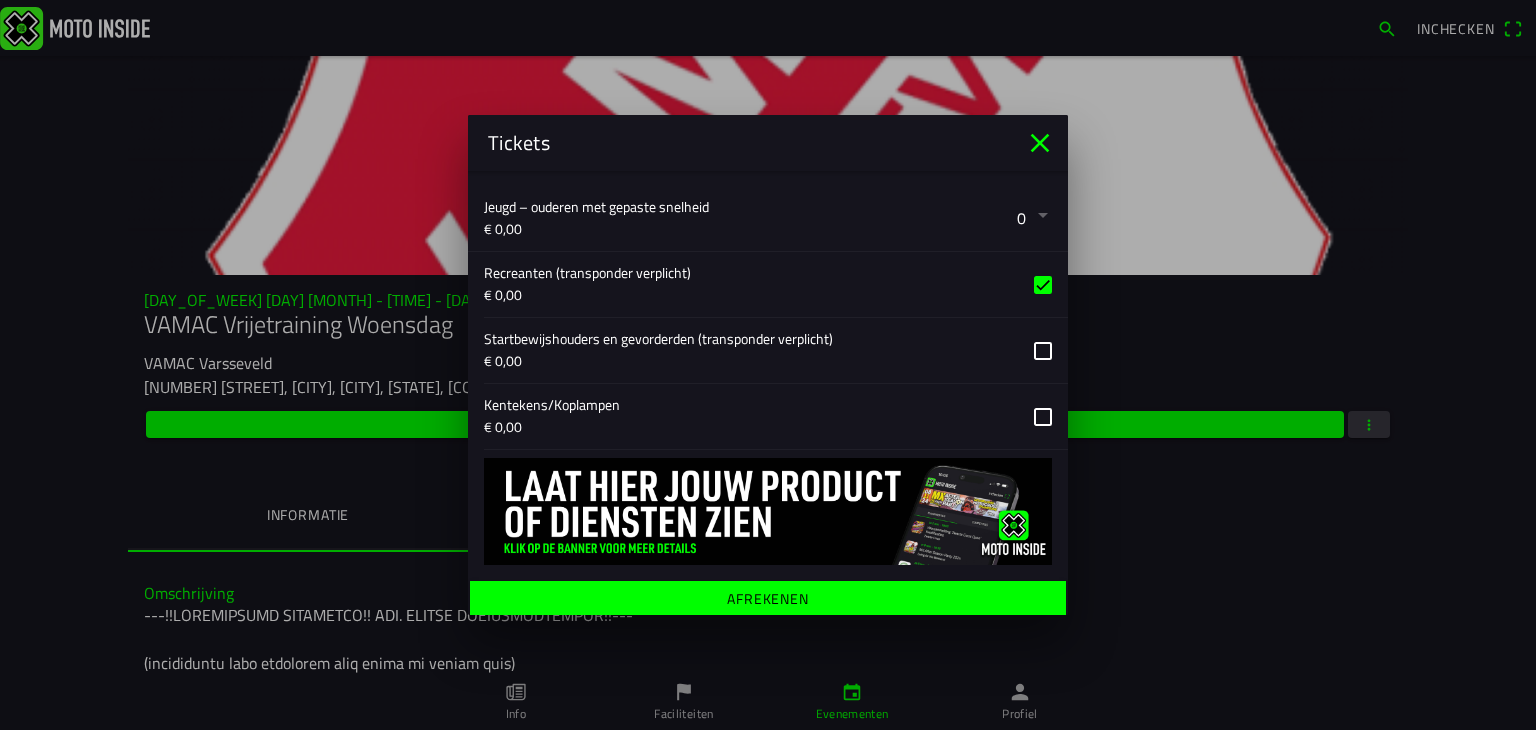 click on "Afrekenen" 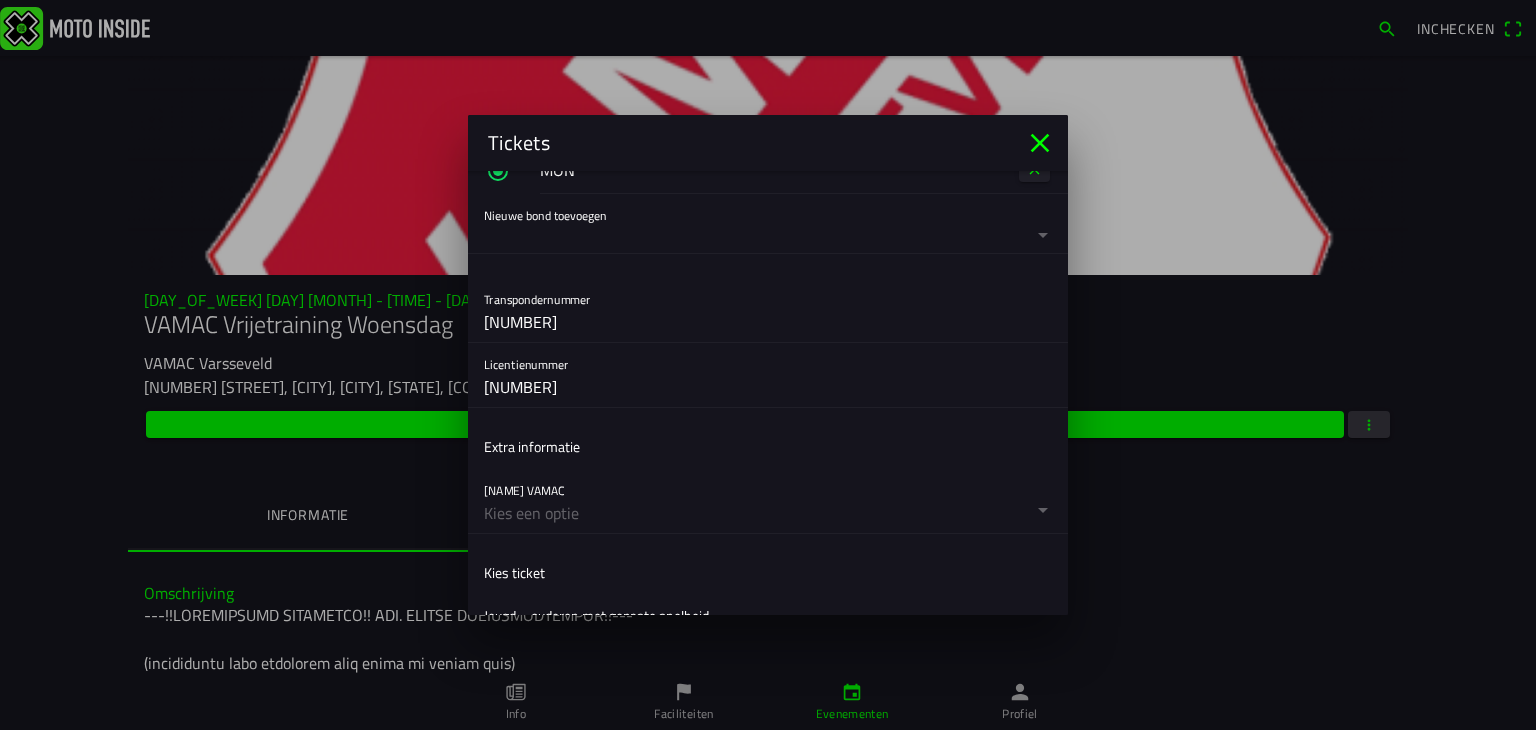 scroll, scrollTop: 504, scrollLeft: 0, axis: vertical 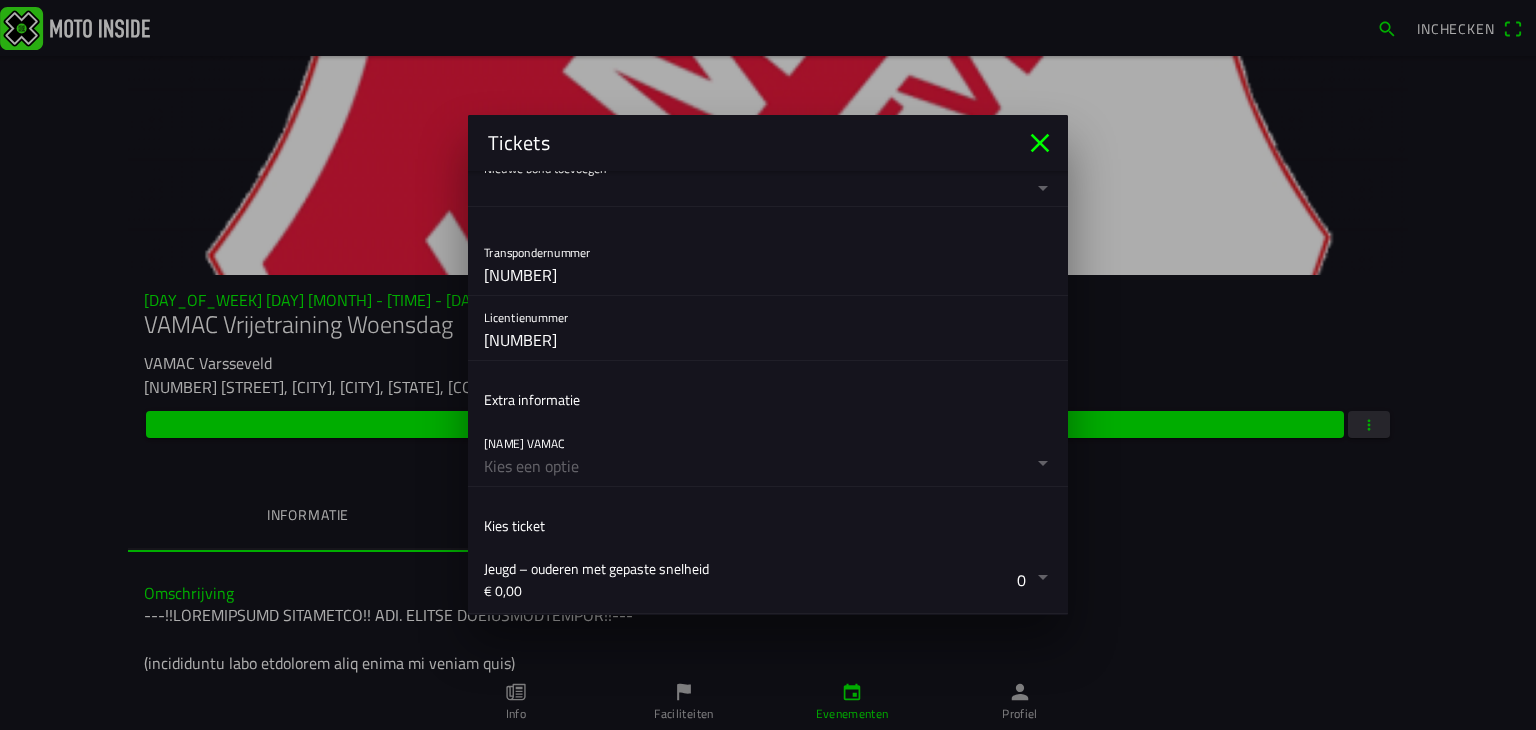 click 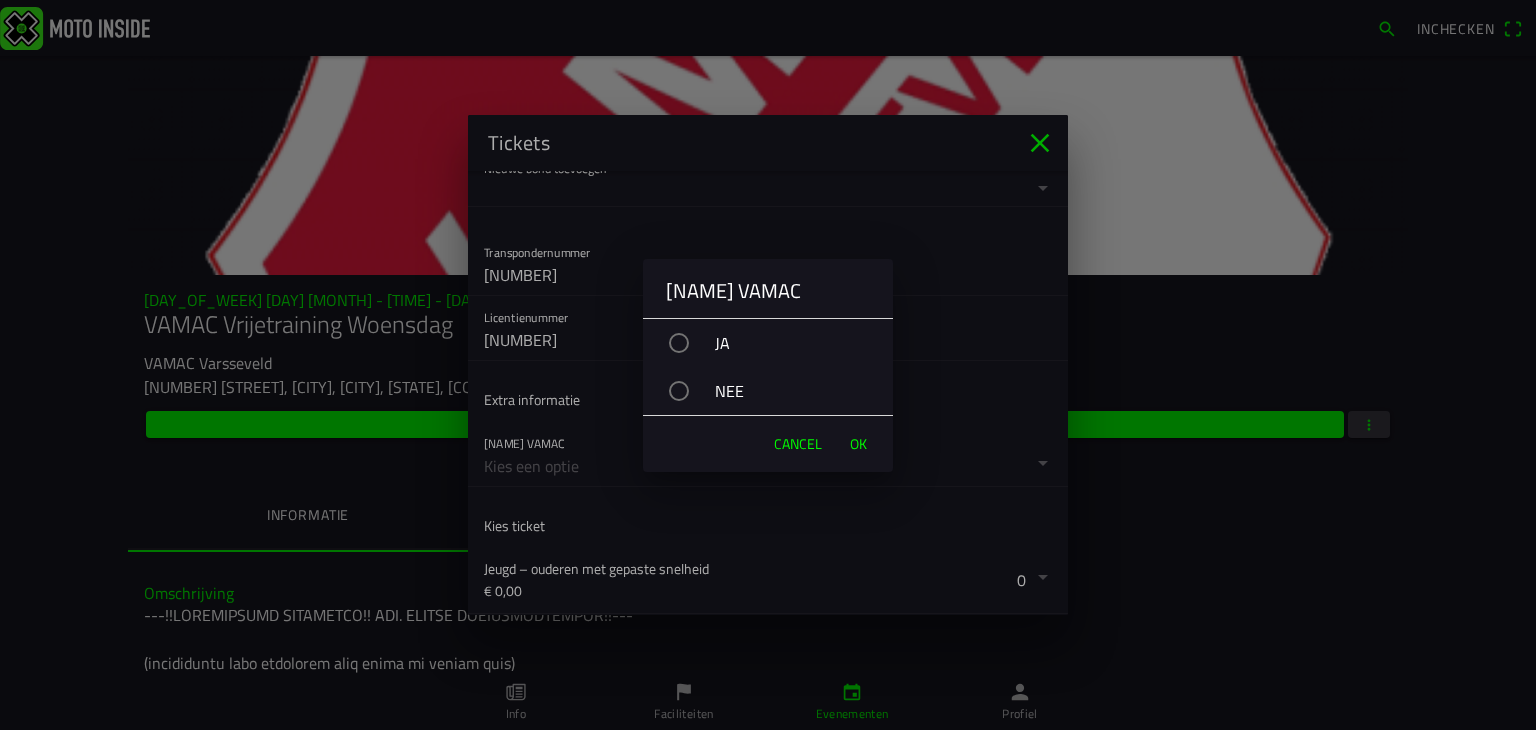 click on "JA" at bounding box center (778, 343) 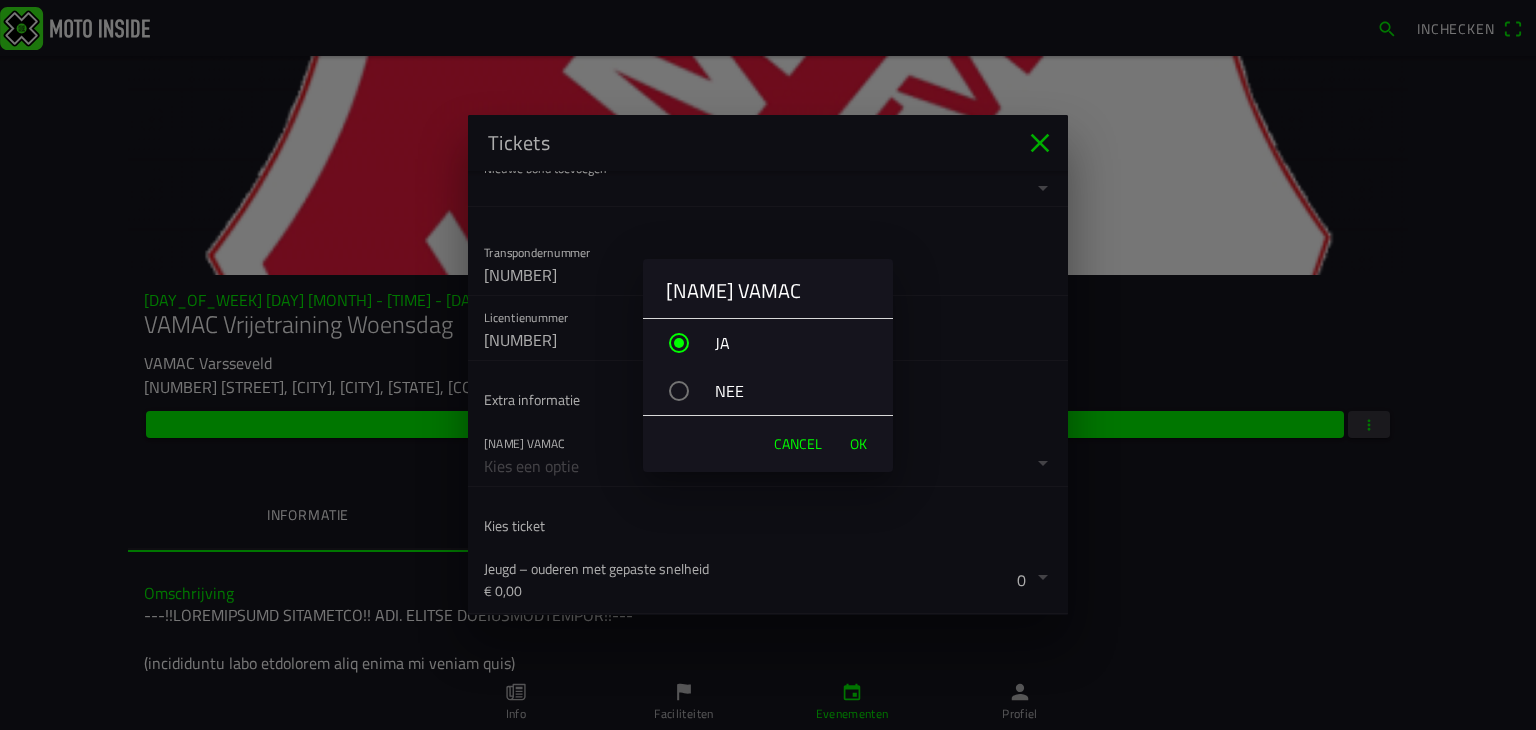 click on "OK" at bounding box center (858, 444) 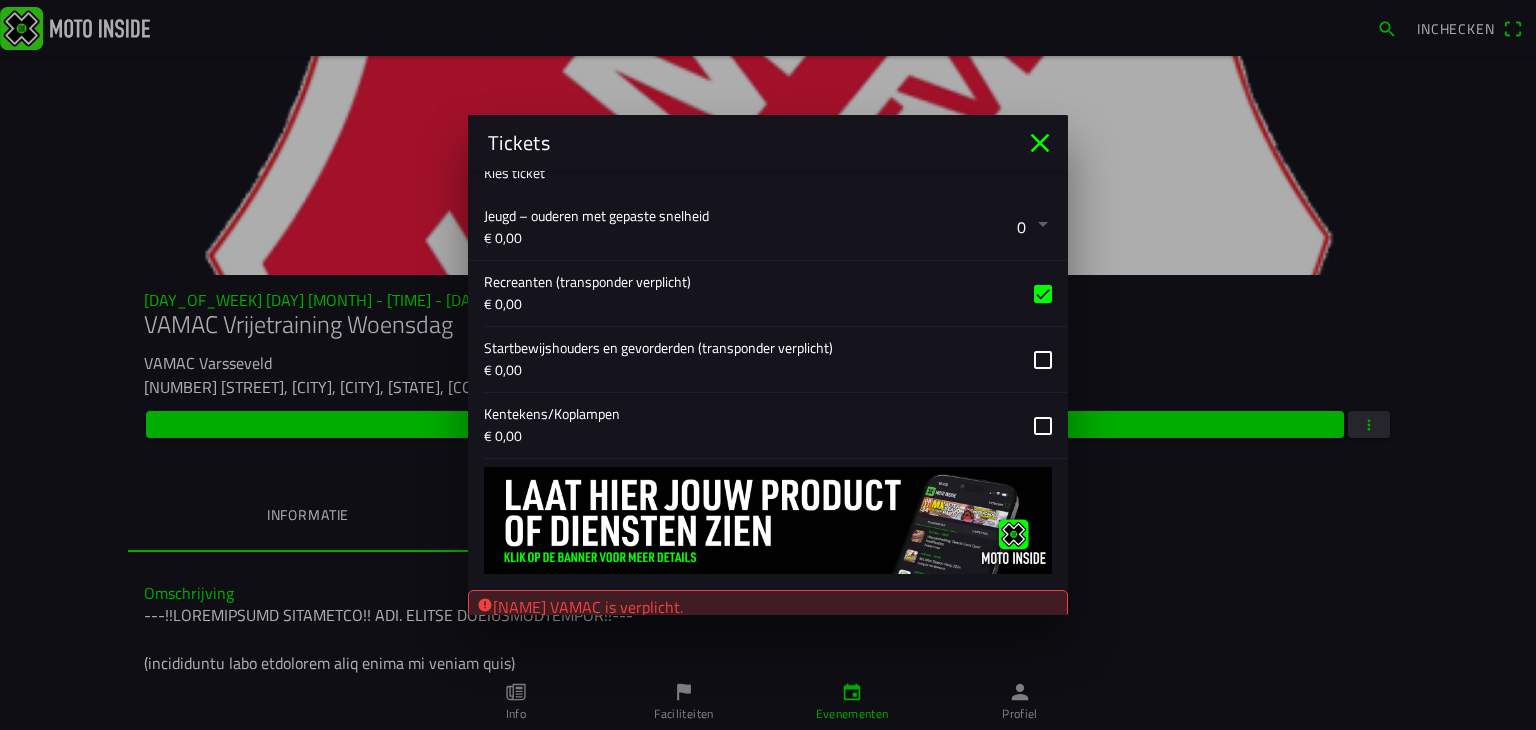 scroll, scrollTop: 904, scrollLeft: 0, axis: vertical 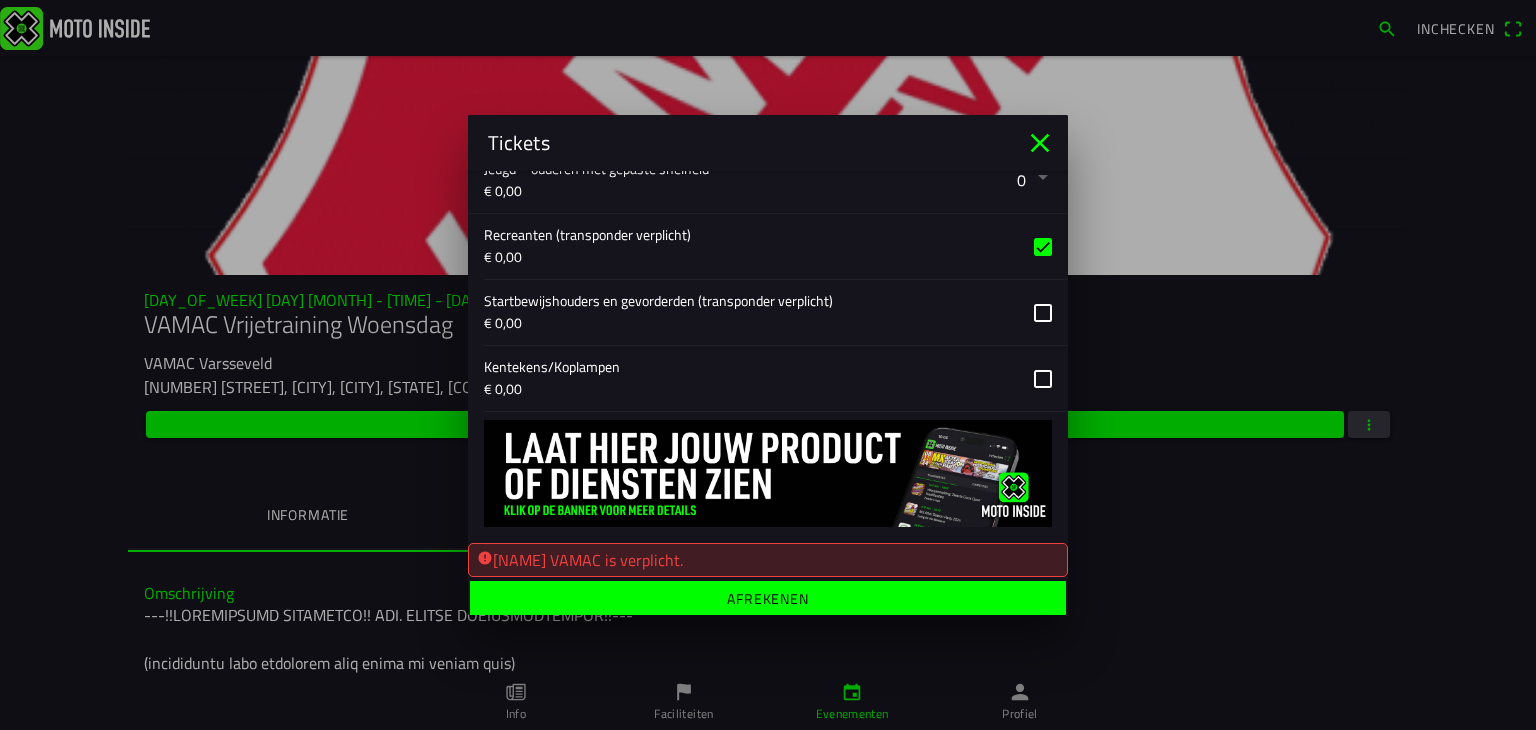 click on "Afrekenen" 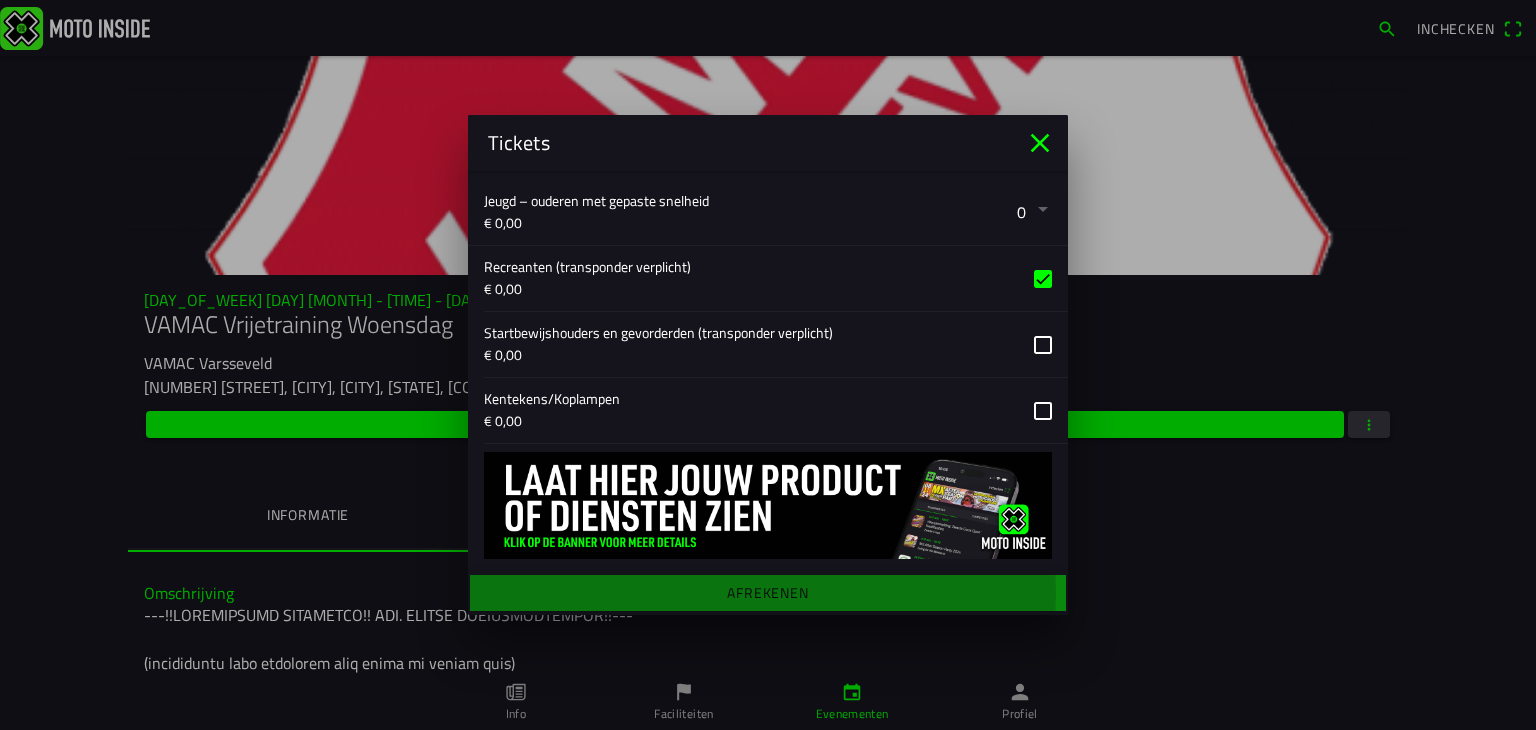 scroll, scrollTop: 866, scrollLeft: 0, axis: vertical 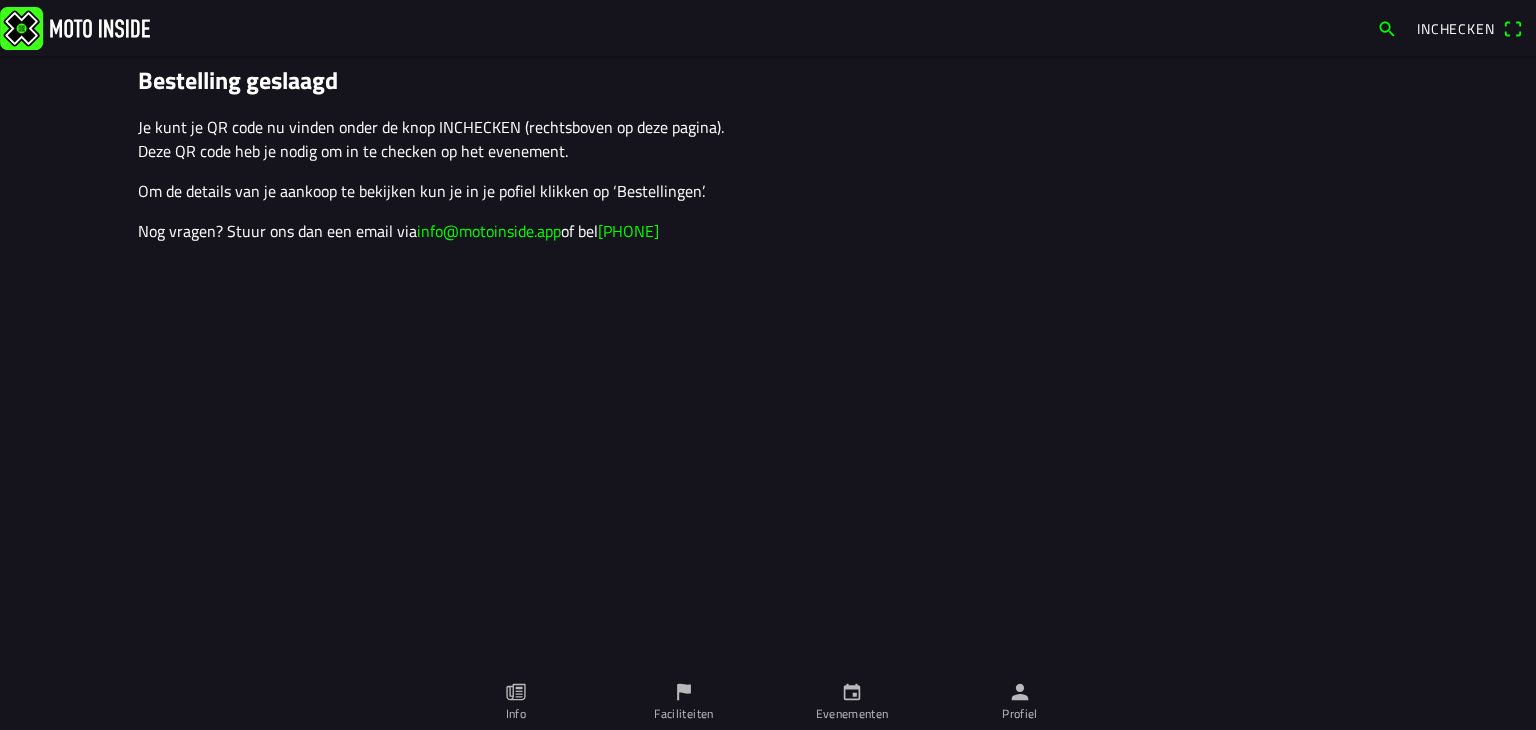 click on "Evenementen" 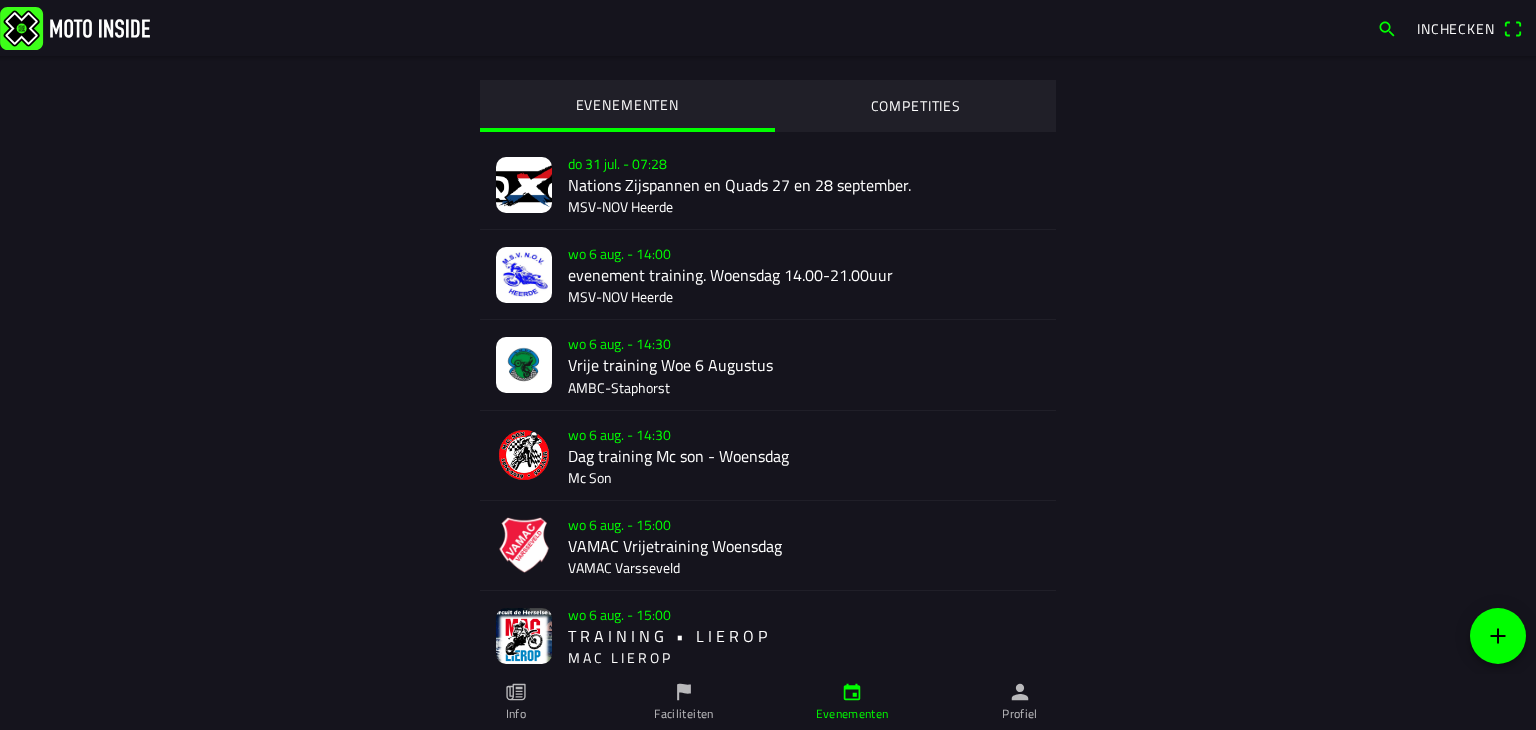 click on "[DAY_OF_WEEK] [DAY] [MONTH] - [TIME]  [BRAND] [BRAND] [EVENT_TYPE] [EVENT_DAY] [BRAND] [LOCATION]" 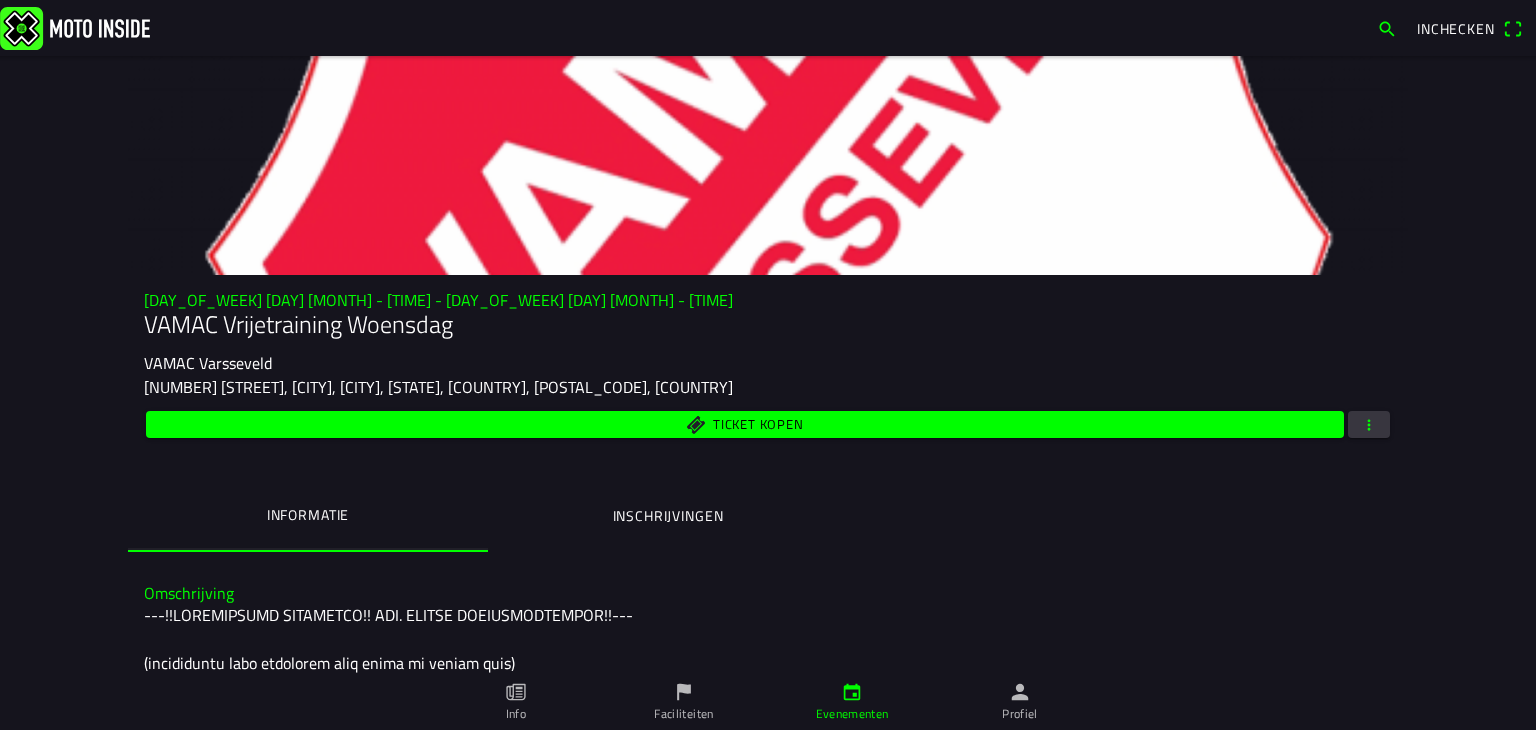 click at bounding box center (1369, 424) 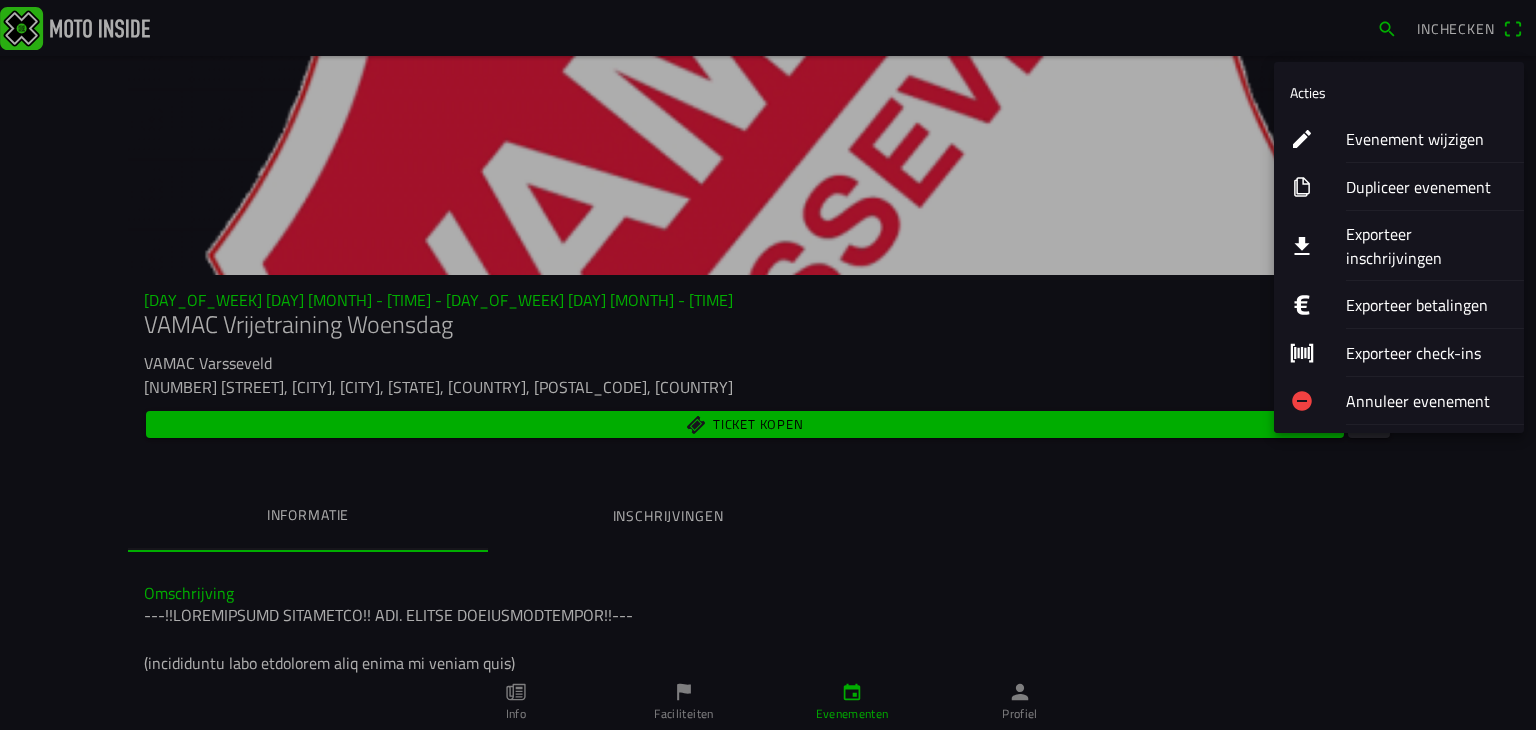 click on "Evenement wijzigen" 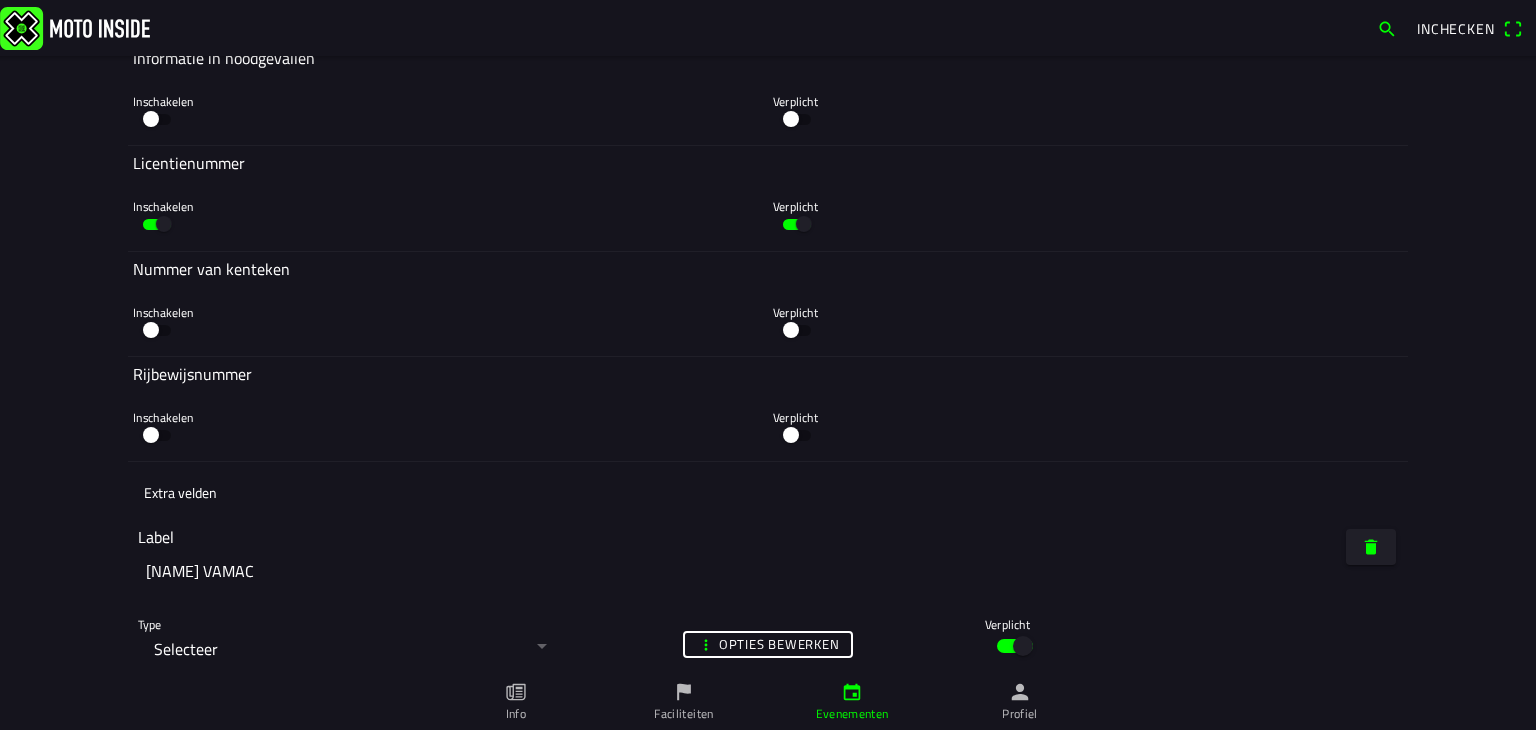 scroll, scrollTop: 6024, scrollLeft: 0, axis: vertical 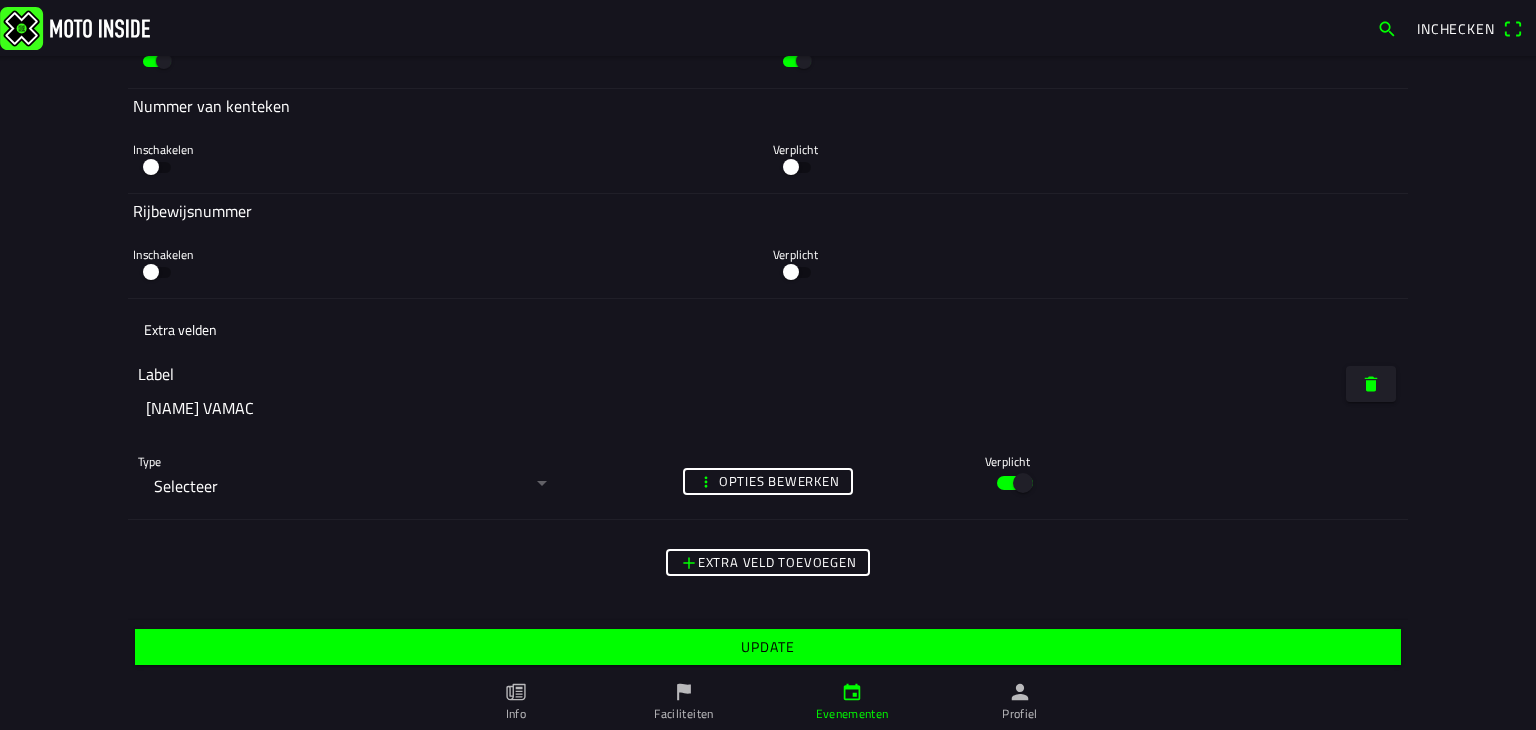 click on "Update" 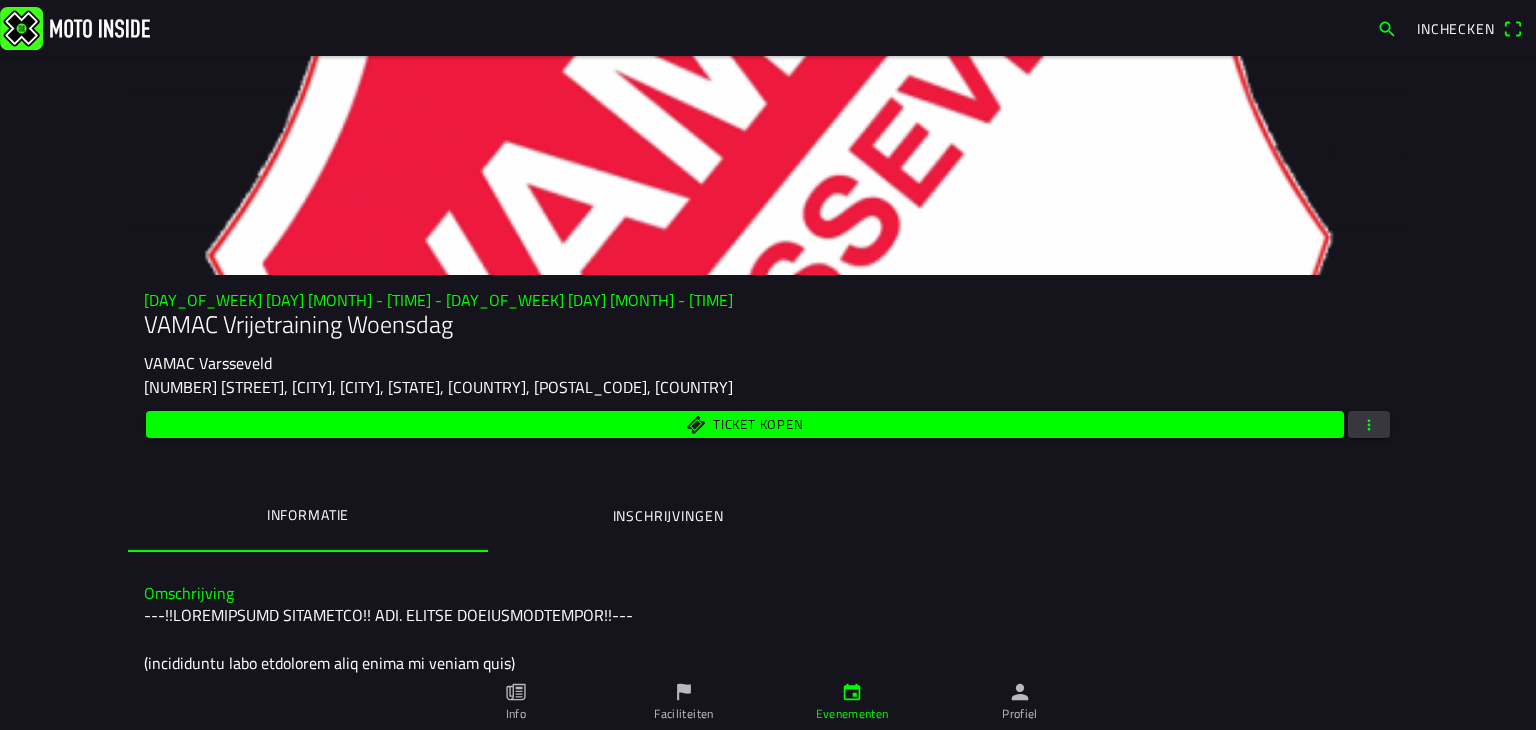 click at bounding box center (1369, 424) 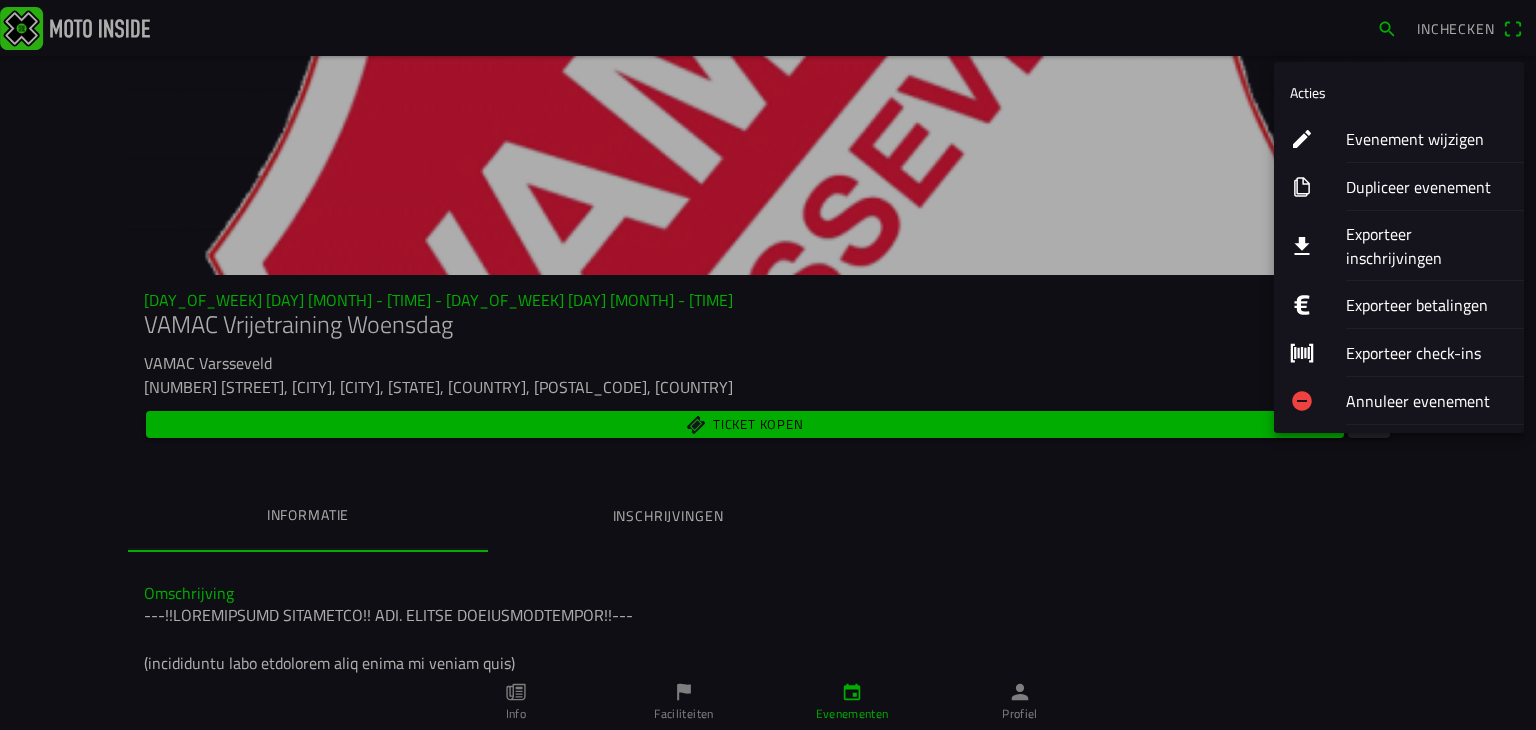 click on "Exporteer inschrijvingen" 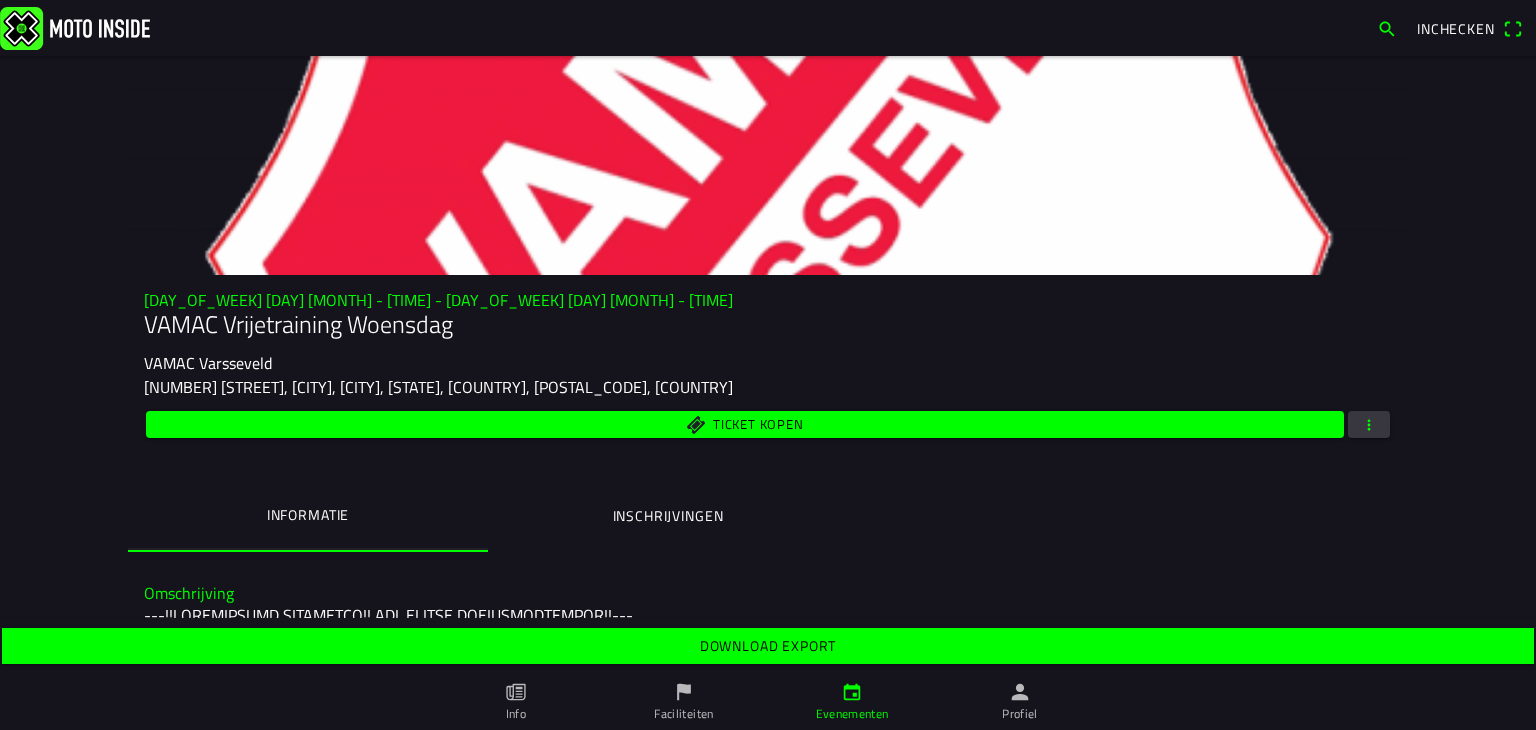 click on "Download export" 